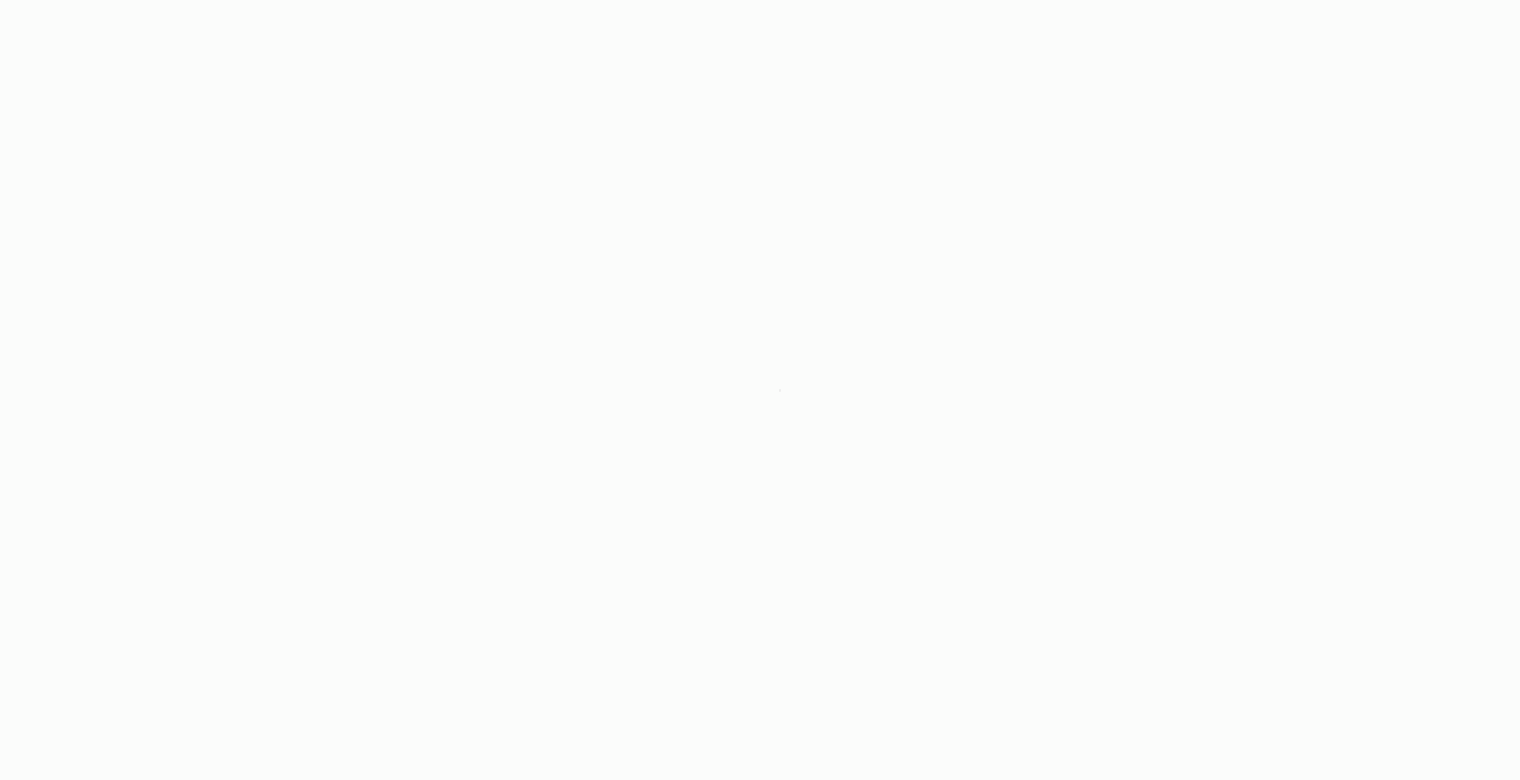 scroll, scrollTop: 0, scrollLeft: 0, axis: both 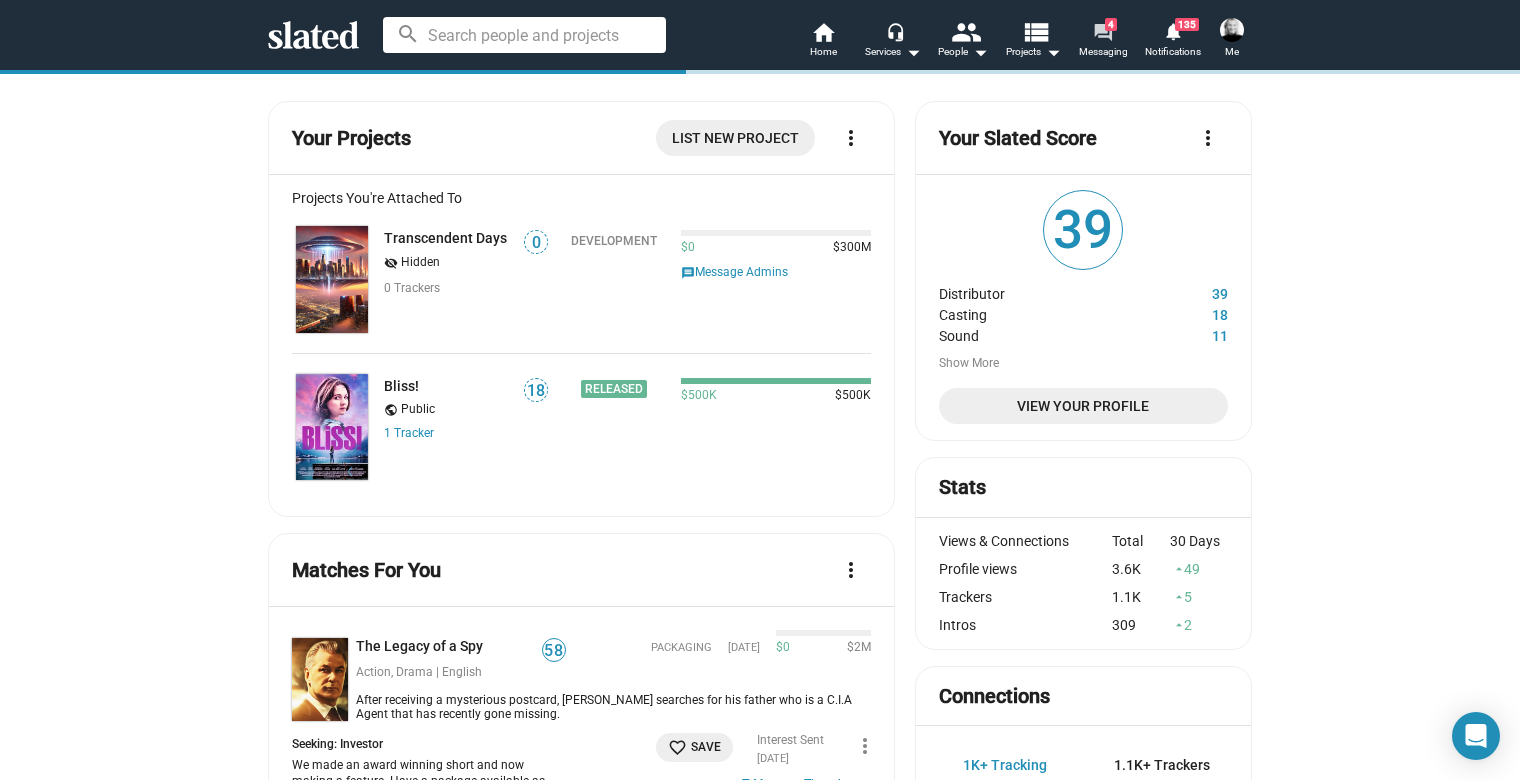 click on "forum" at bounding box center (1102, 31) 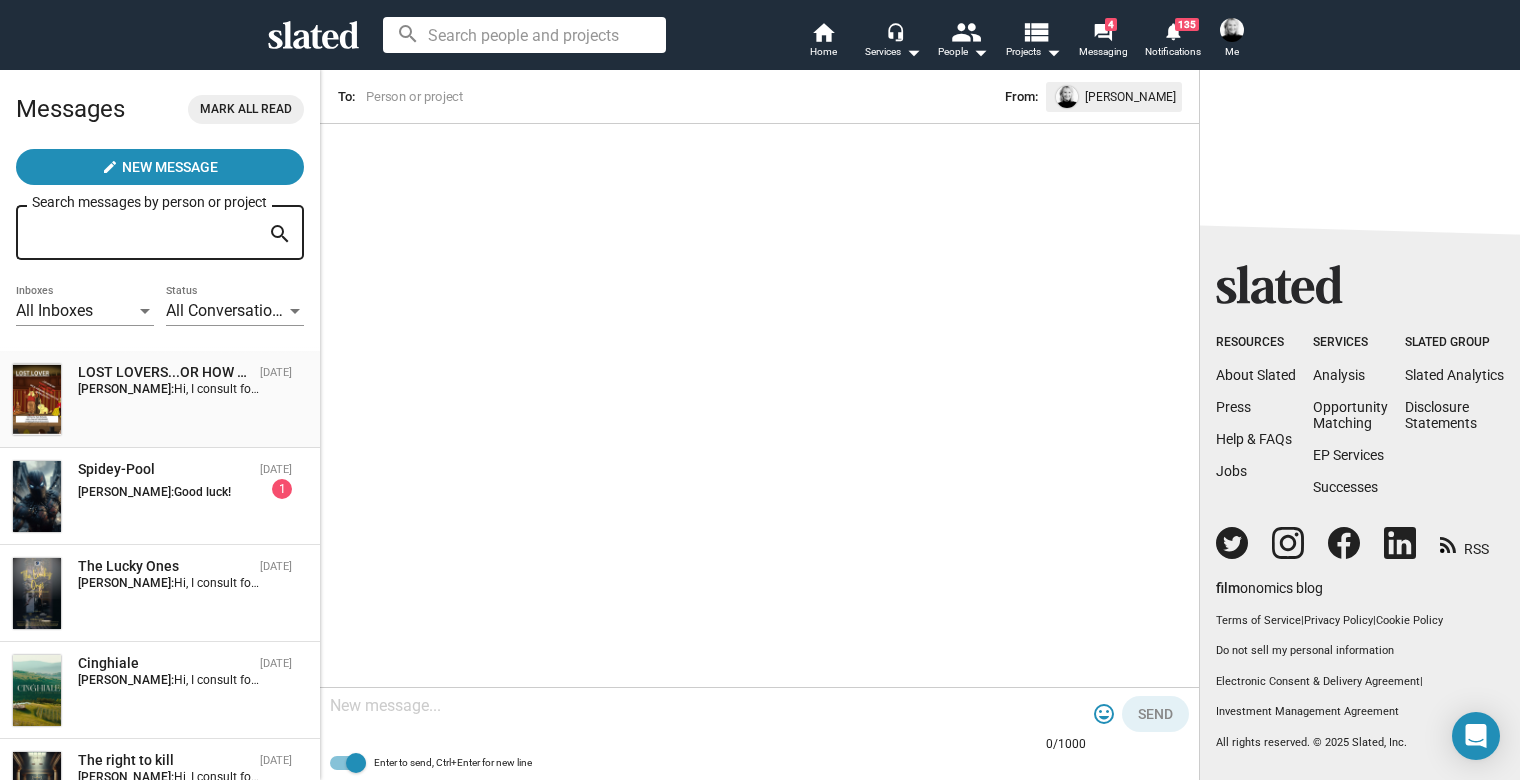 click on "[PERSON_NAME]:" at bounding box center (126, 389) 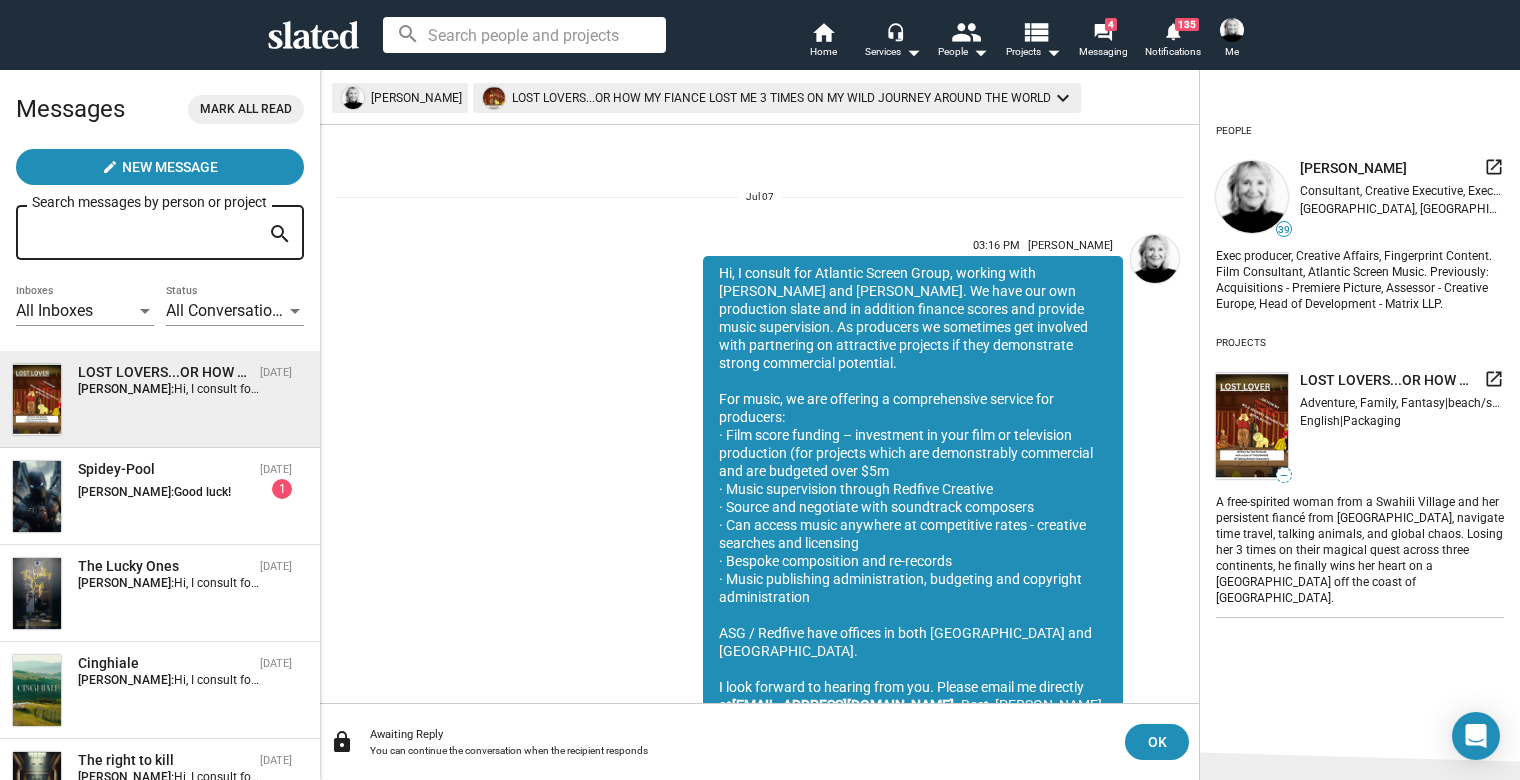 scroll, scrollTop: 72, scrollLeft: 0, axis: vertical 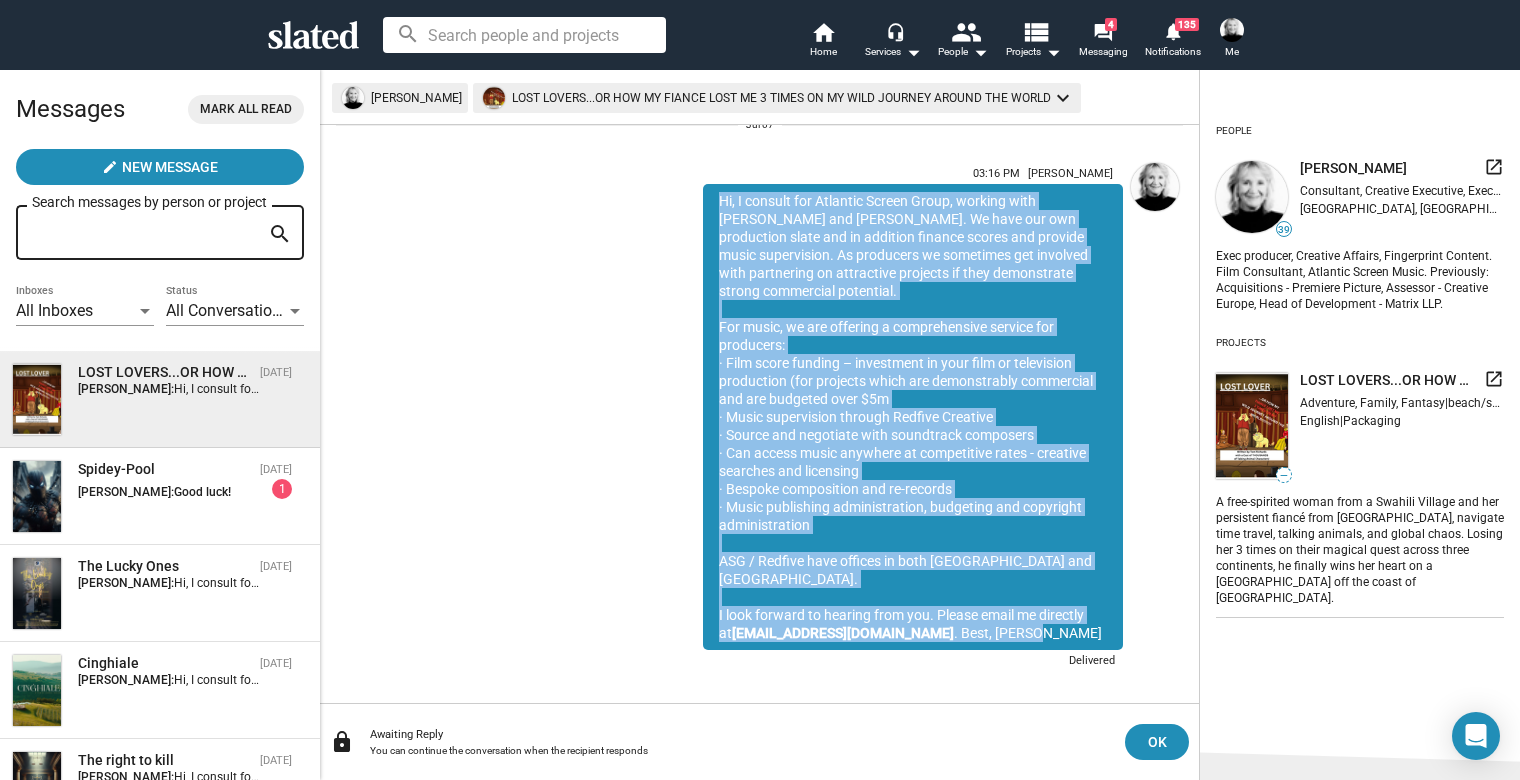 drag, startPoint x: 705, startPoint y: 205, endPoint x: 997, endPoint y: 617, distance: 504.98315 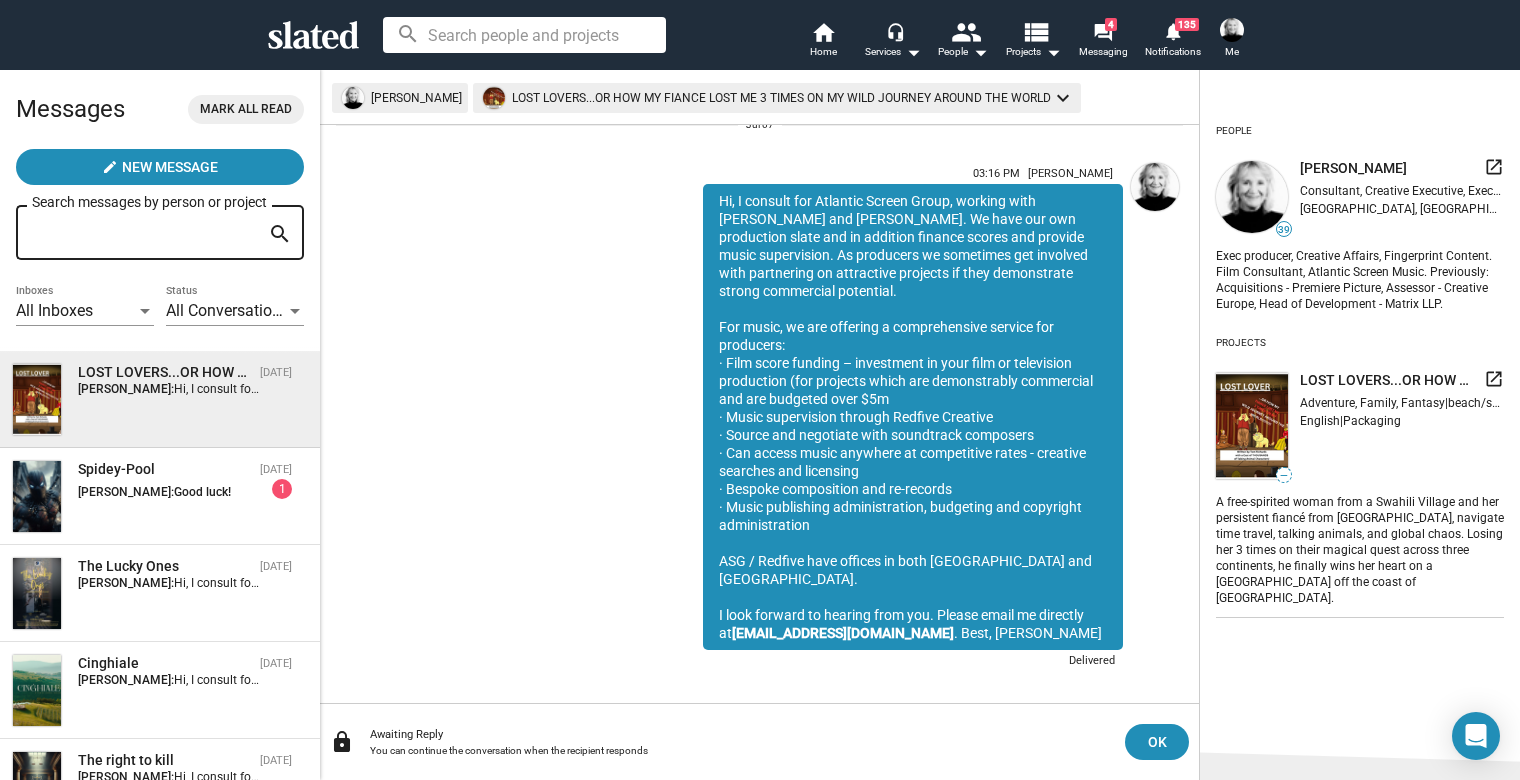 drag, startPoint x: 582, startPoint y: 275, endPoint x: 572, endPoint y: 265, distance: 14.142136 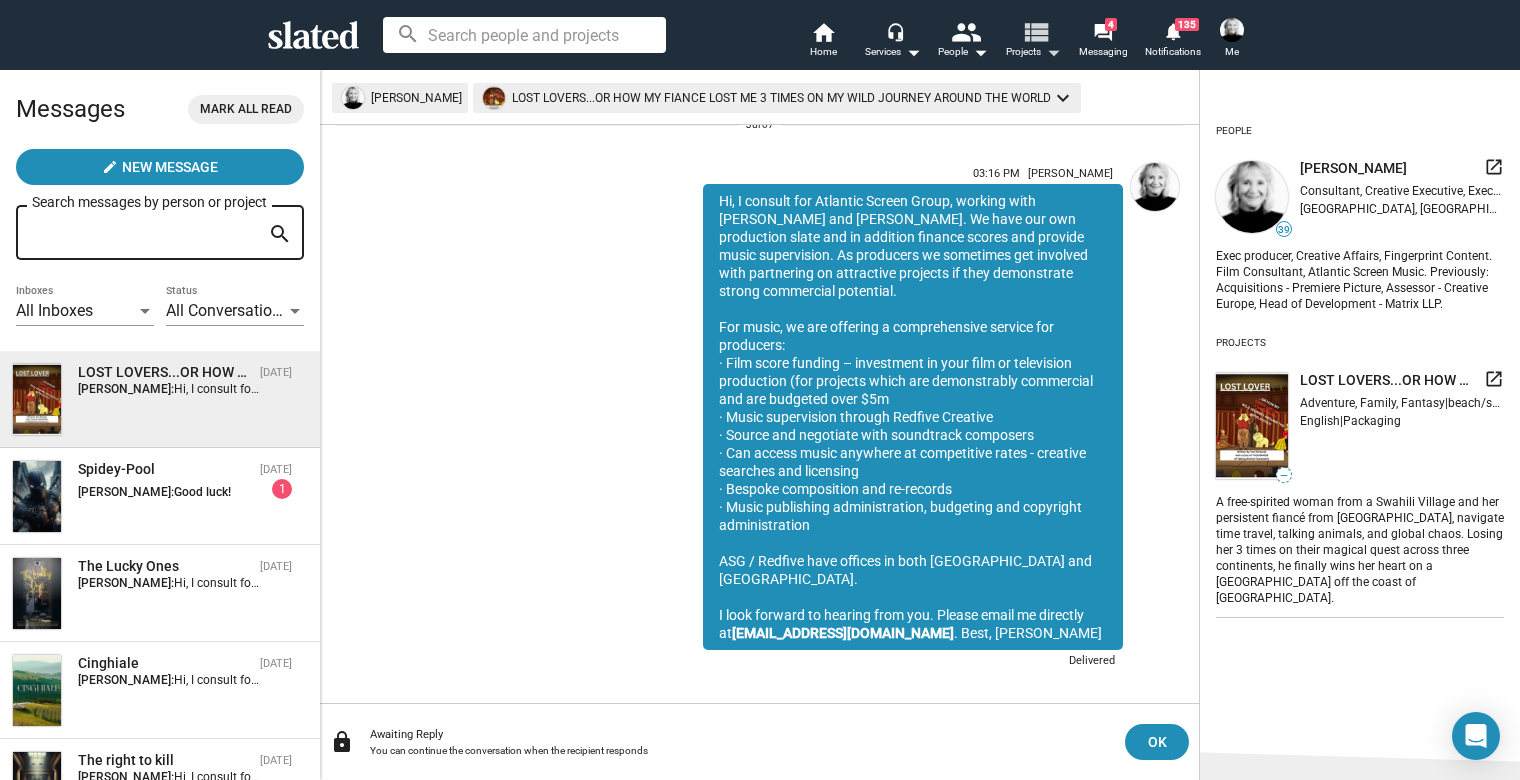 click on "view_list" at bounding box center (1035, 31) 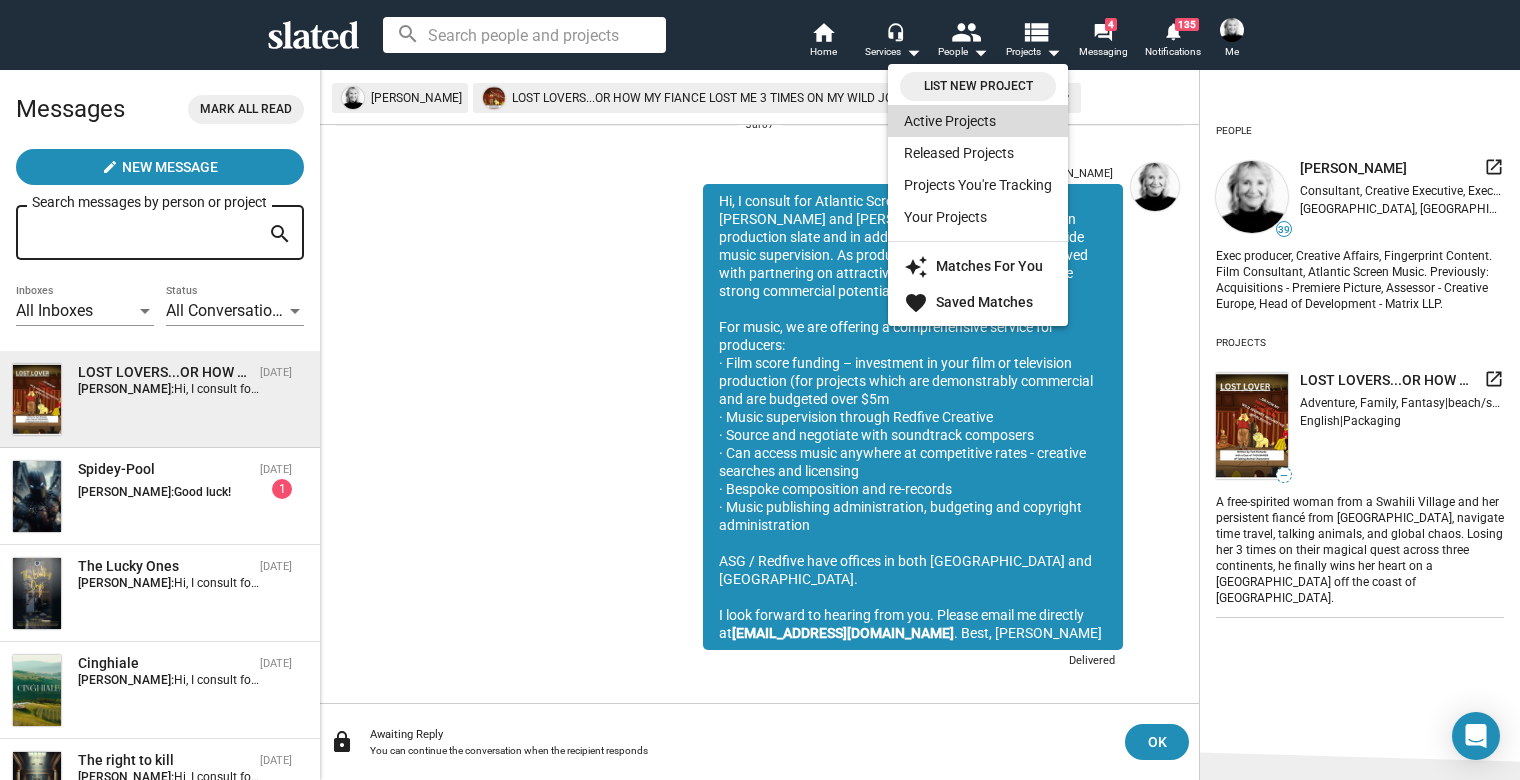 click on "Active Projects" at bounding box center [978, 121] 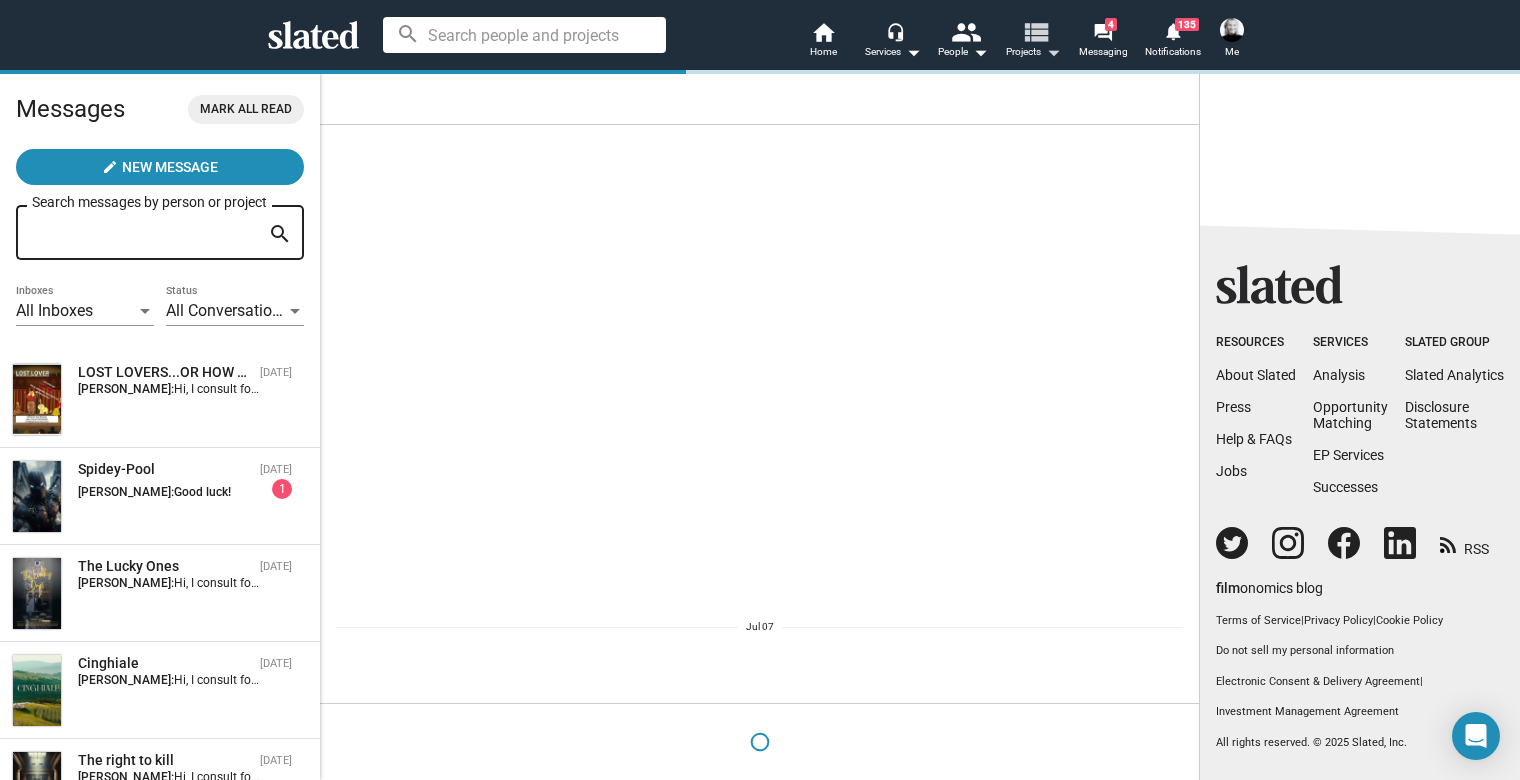 scroll, scrollTop: 0, scrollLeft: 0, axis: both 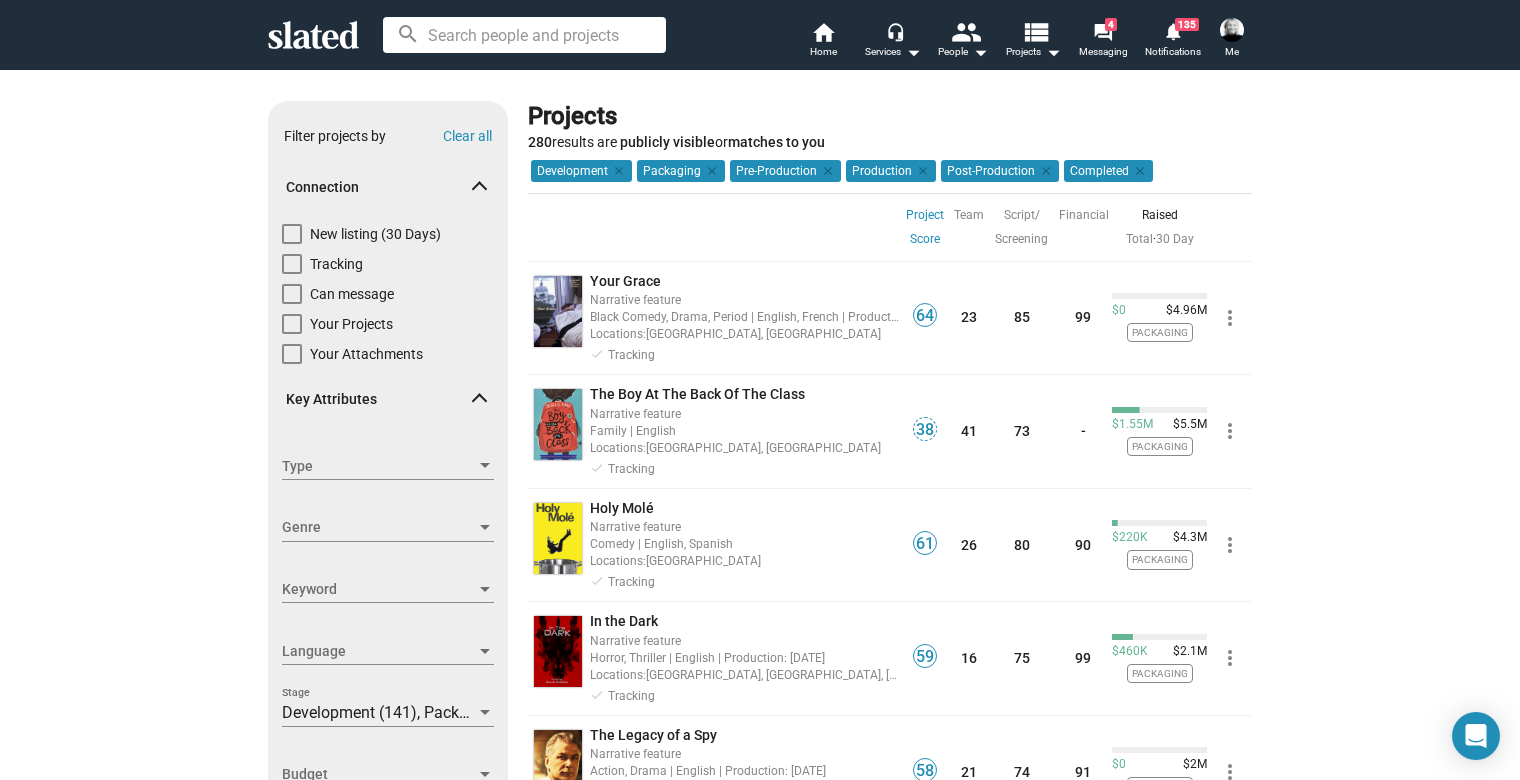 click at bounding box center (292, 234) 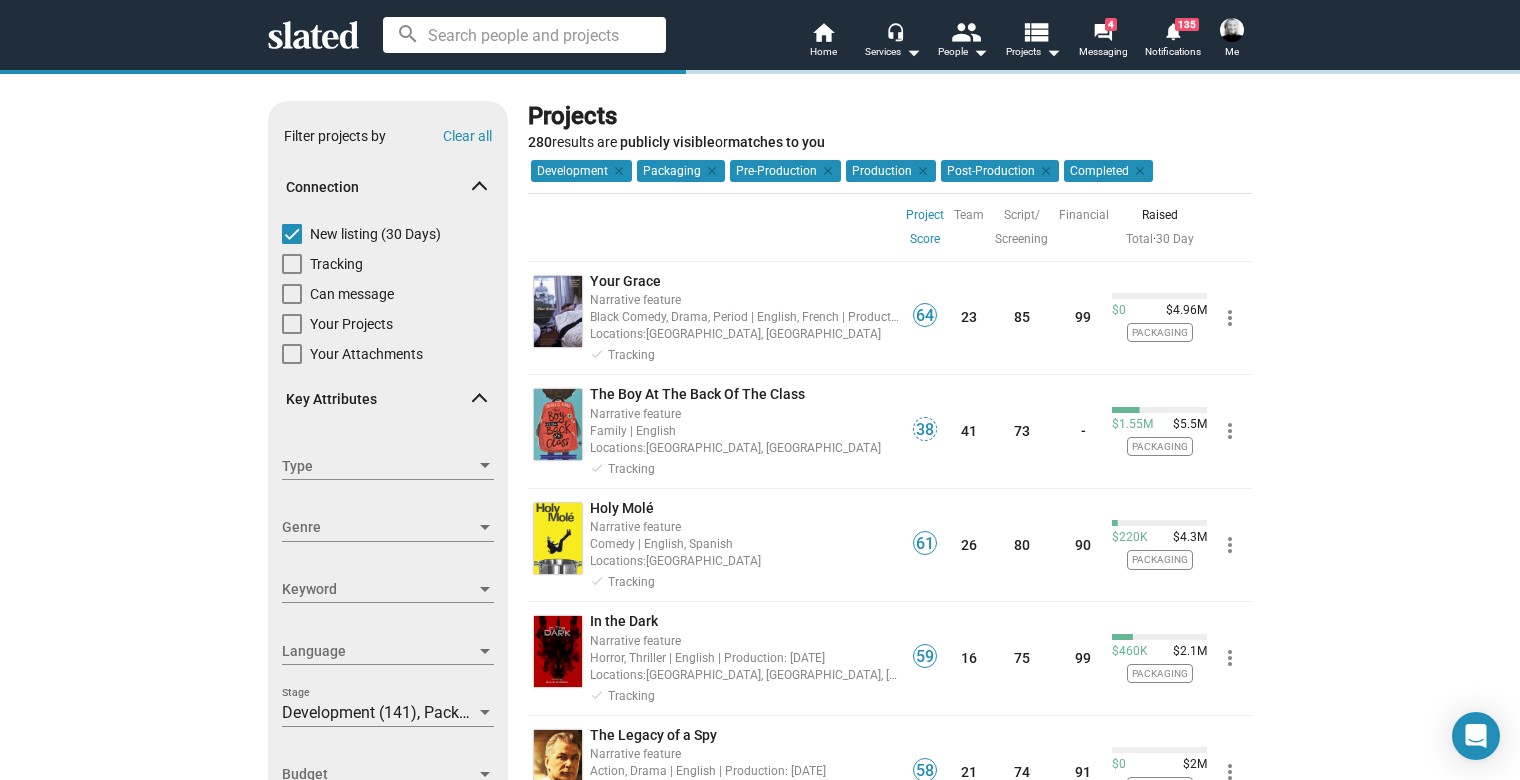 click at bounding box center [292, 294] 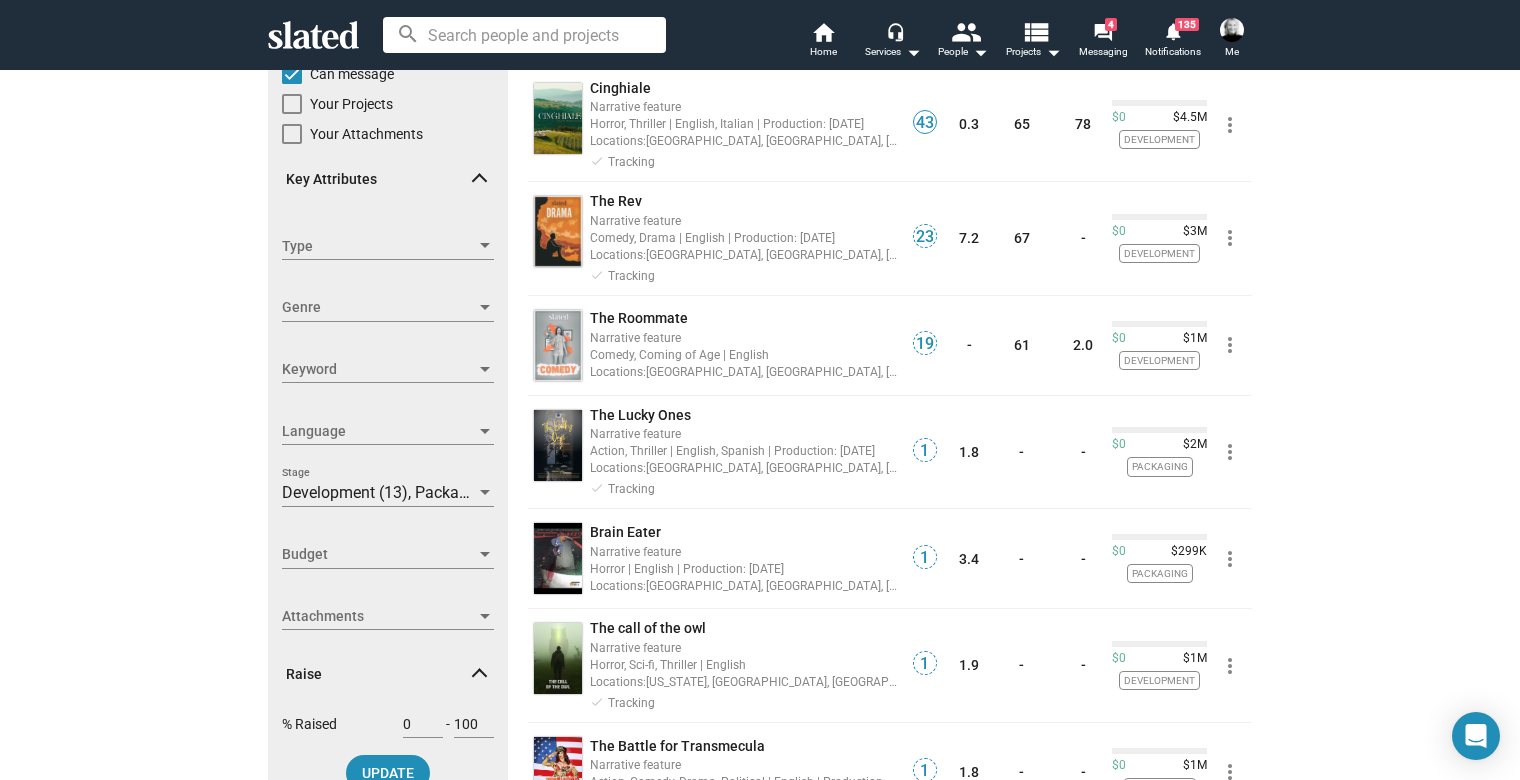 scroll, scrollTop: 255, scrollLeft: 0, axis: vertical 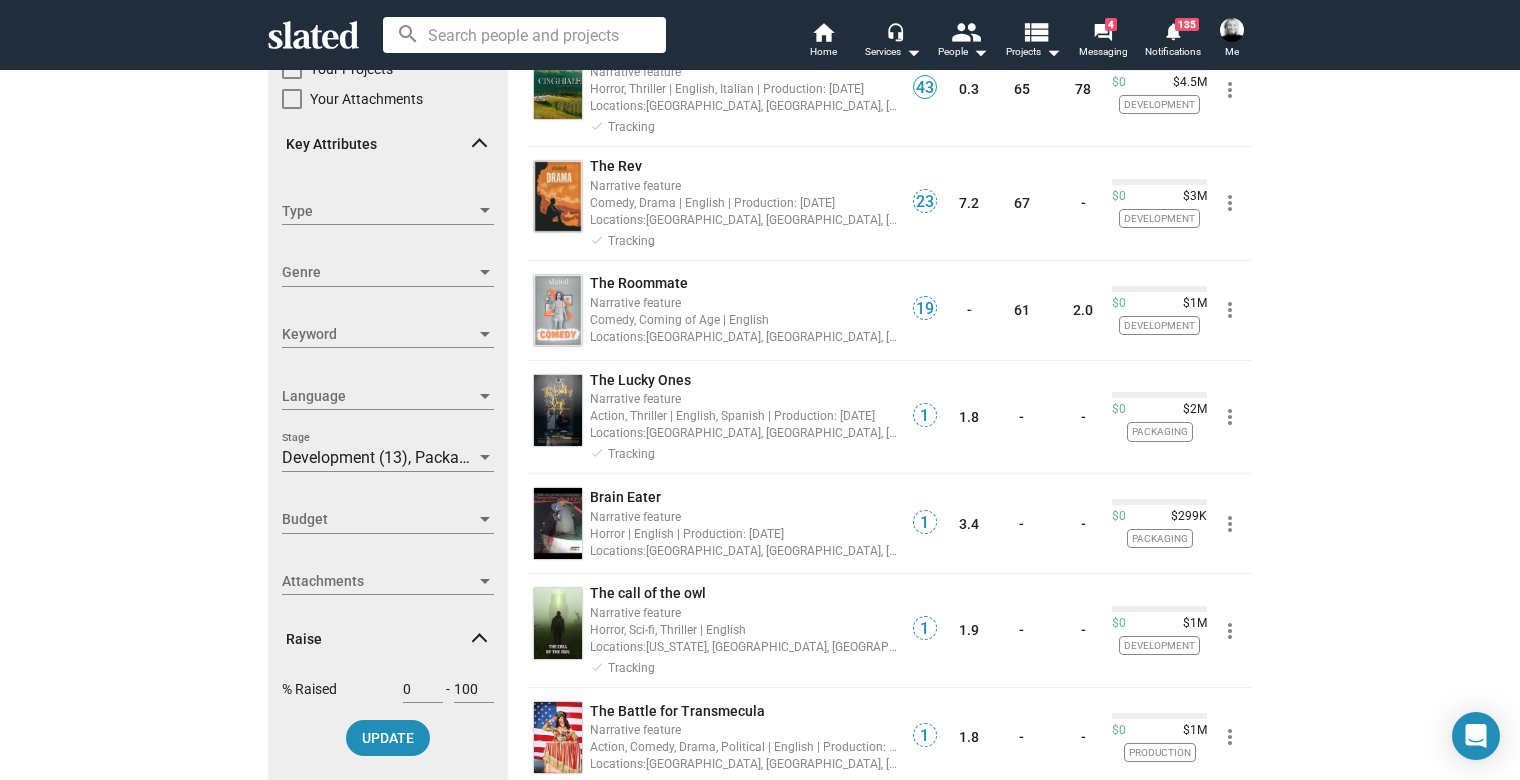 click on "Budget" at bounding box center [379, 519] 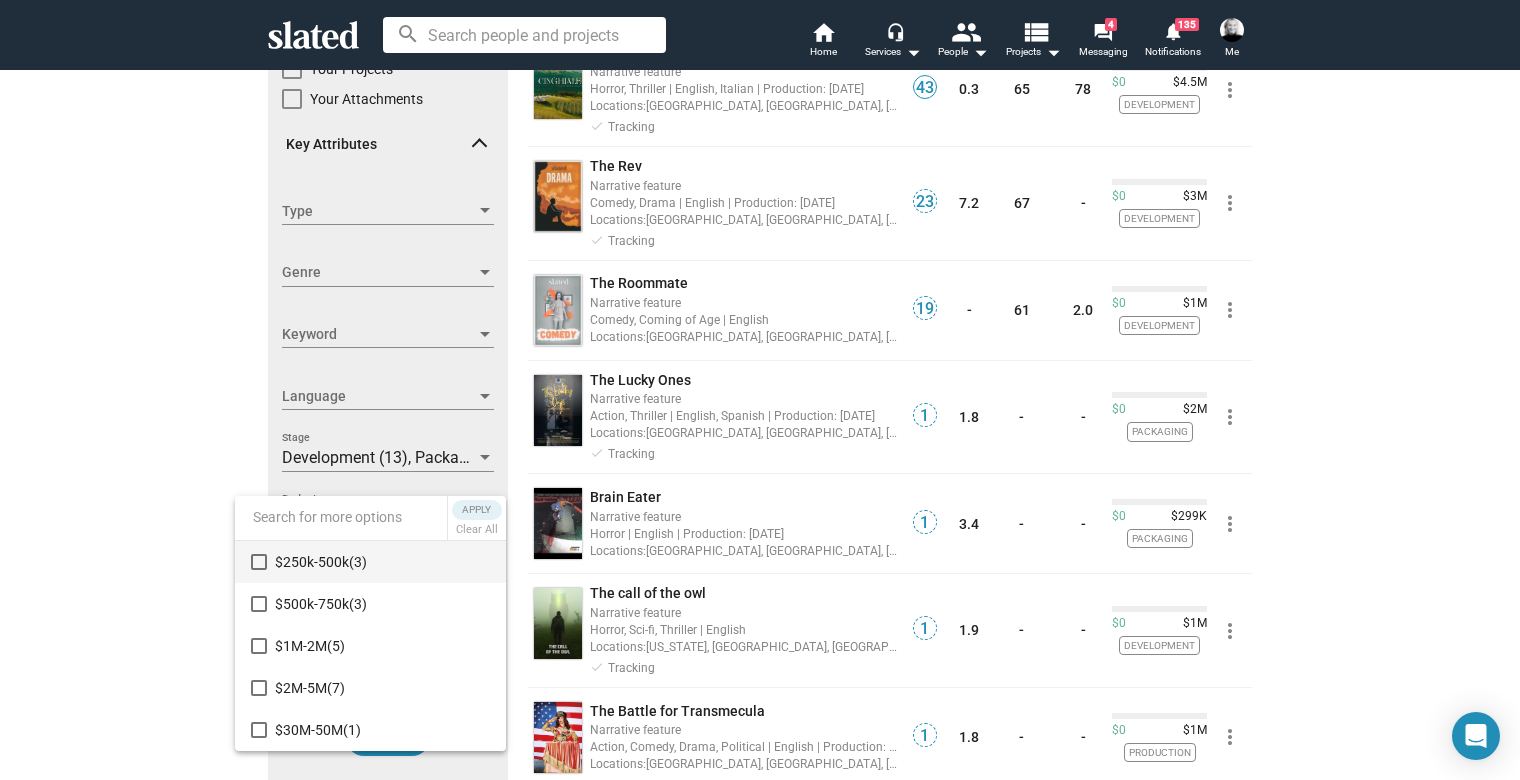 scroll, scrollTop: 84, scrollLeft: 0, axis: vertical 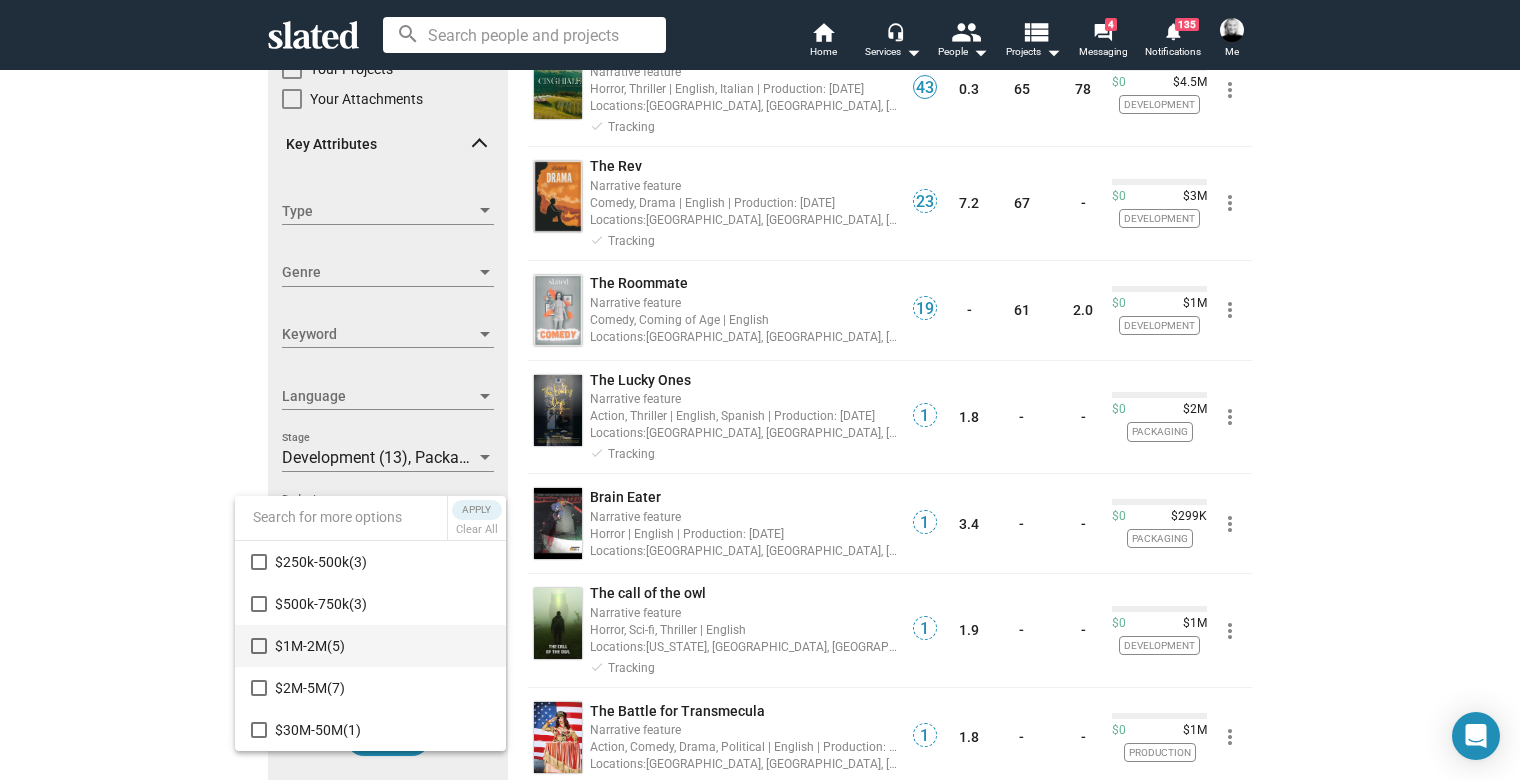 click at bounding box center (259, 646) 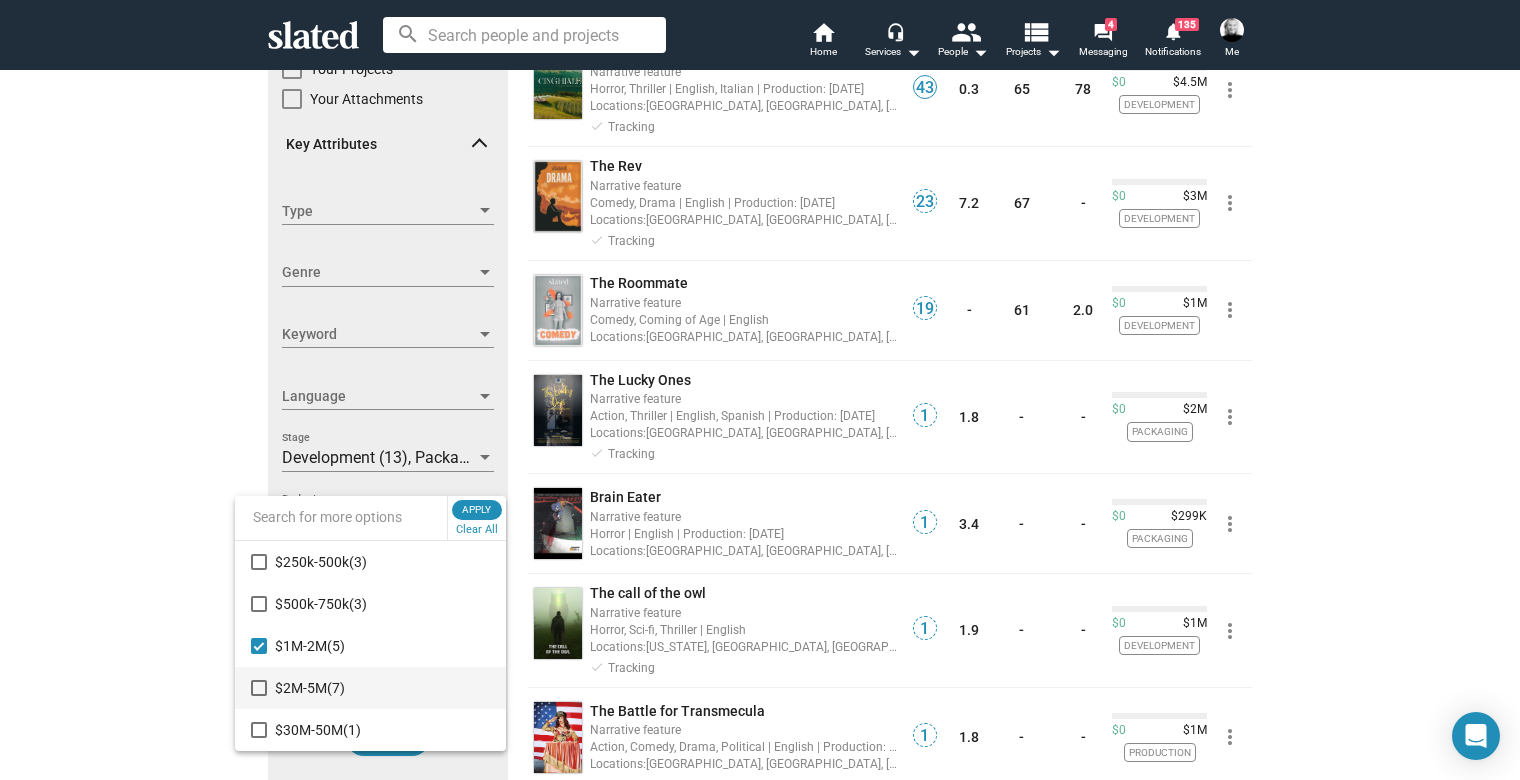 click at bounding box center [259, 688] 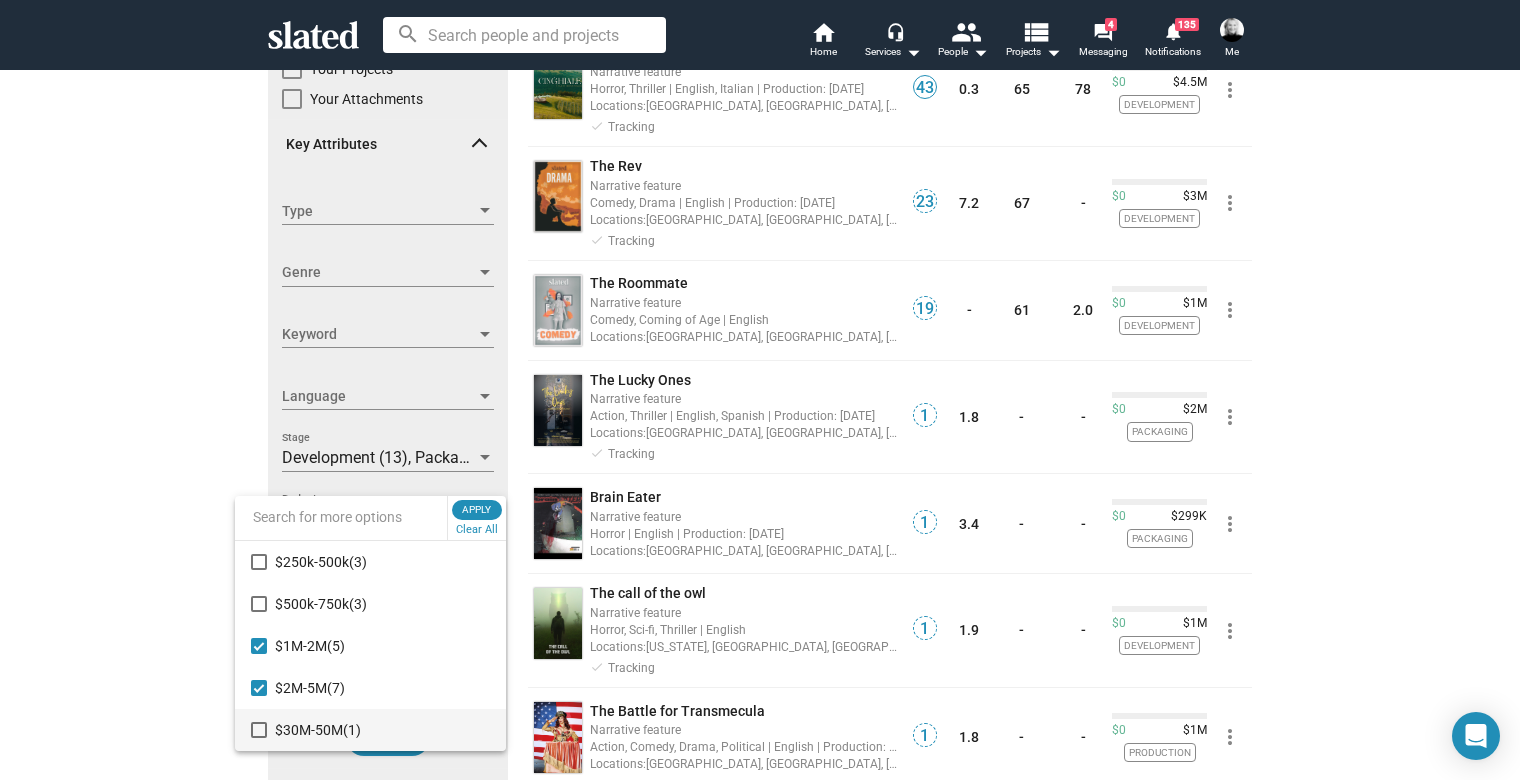 click at bounding box center [259, 730] 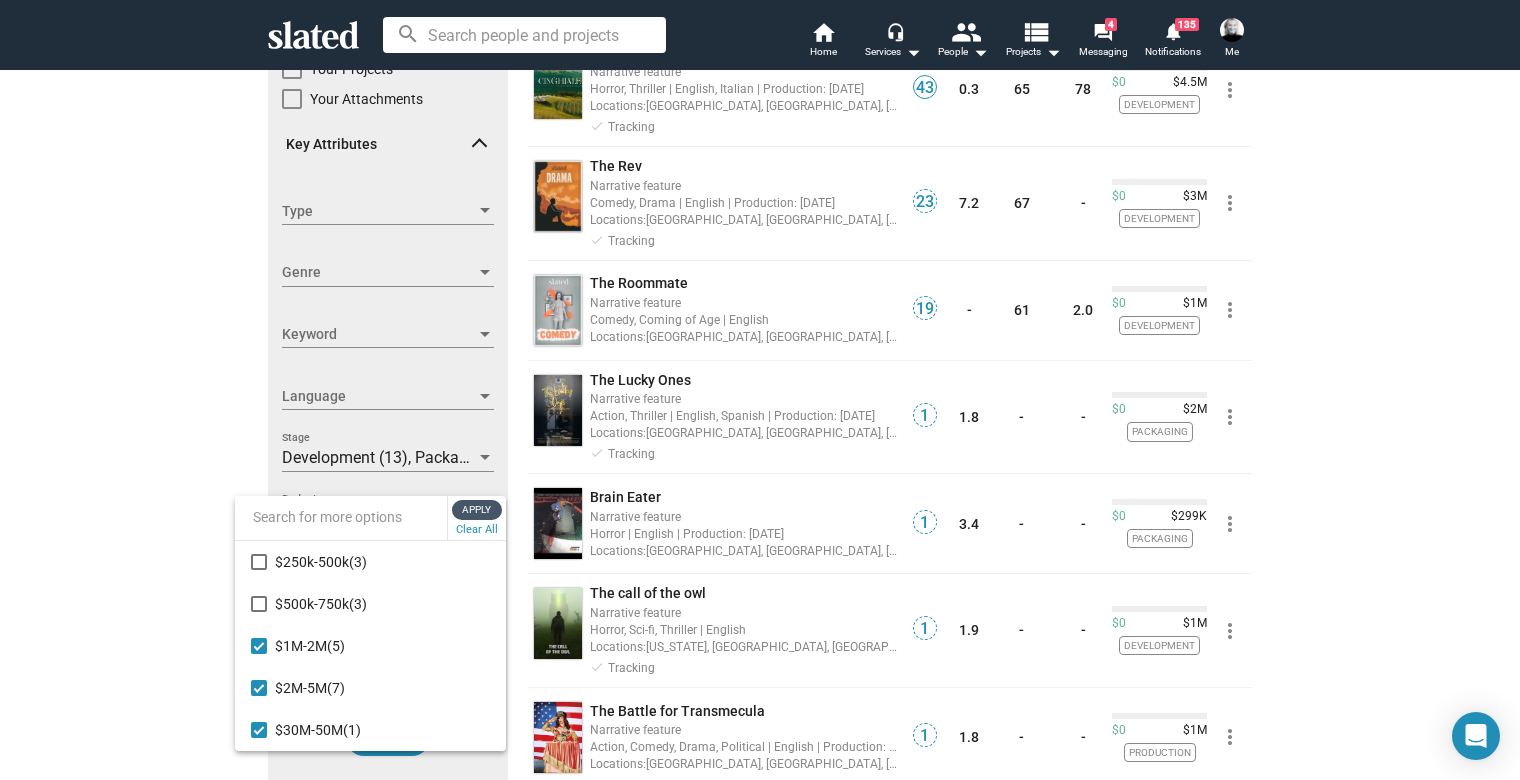 click on "Apply" at bounding box center [477, 510] 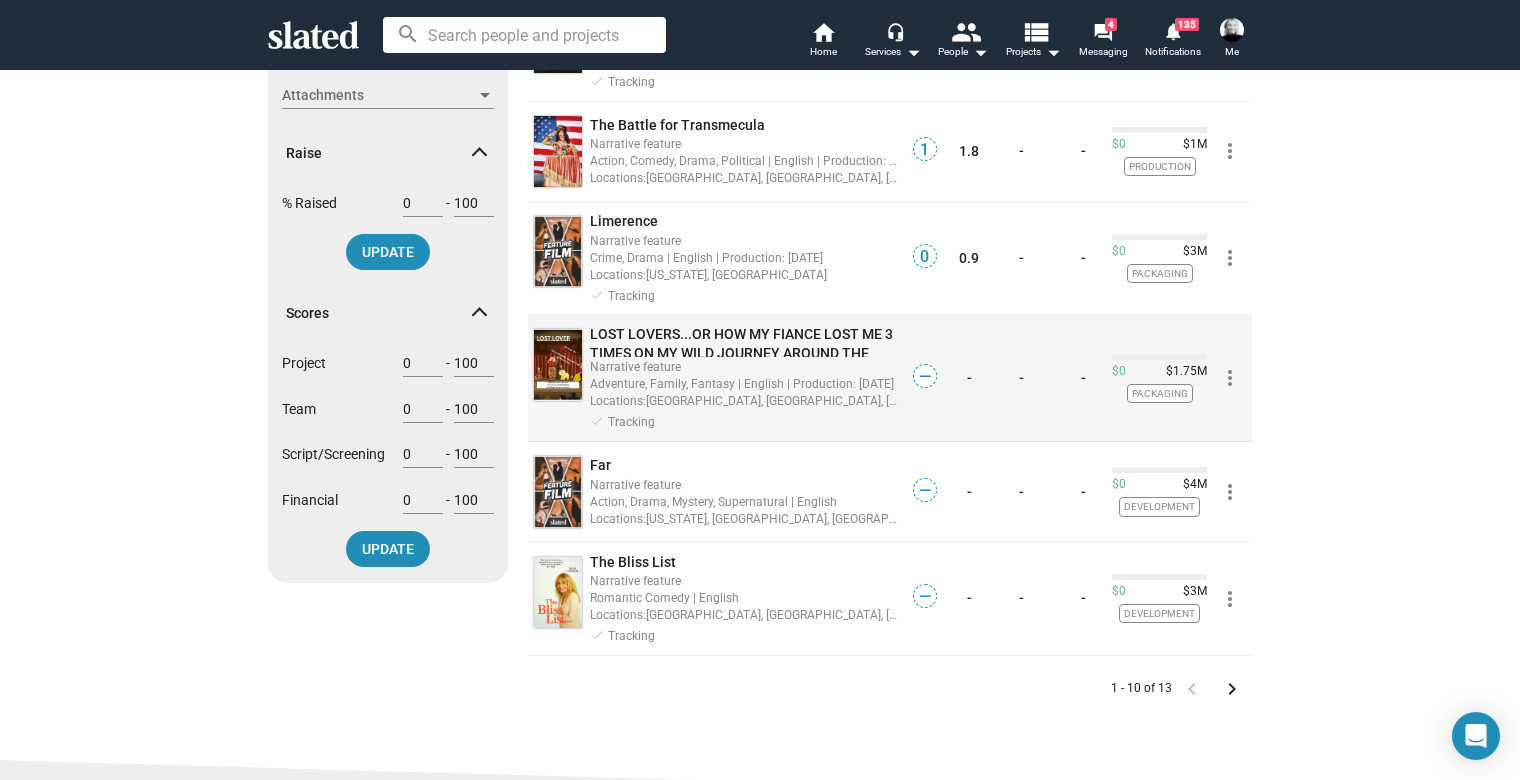 scroll, scrollTop: 746, scrollLeft: 0, axis: vertical 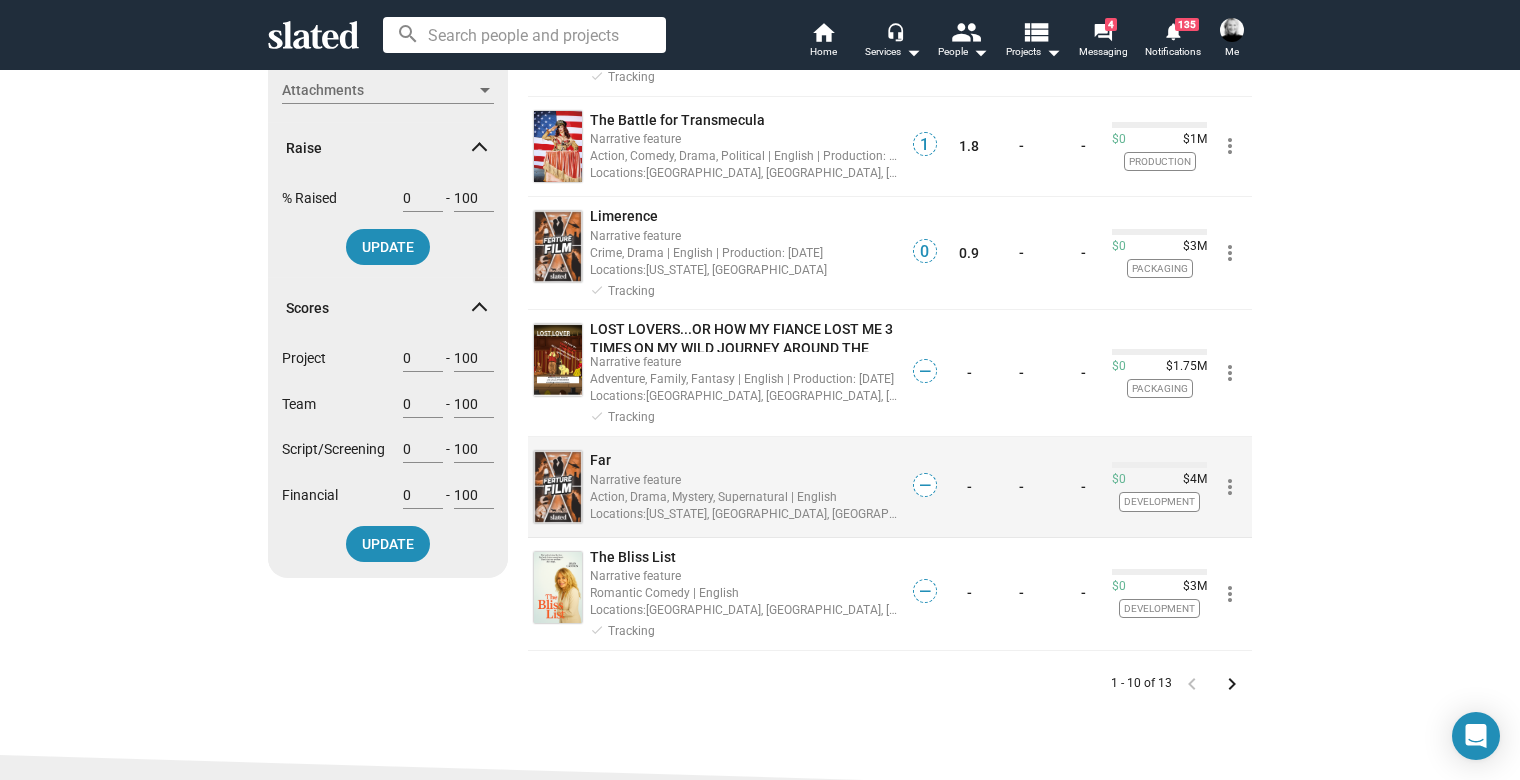 click on "Action, Drama, Mystery, Supernatural | English" 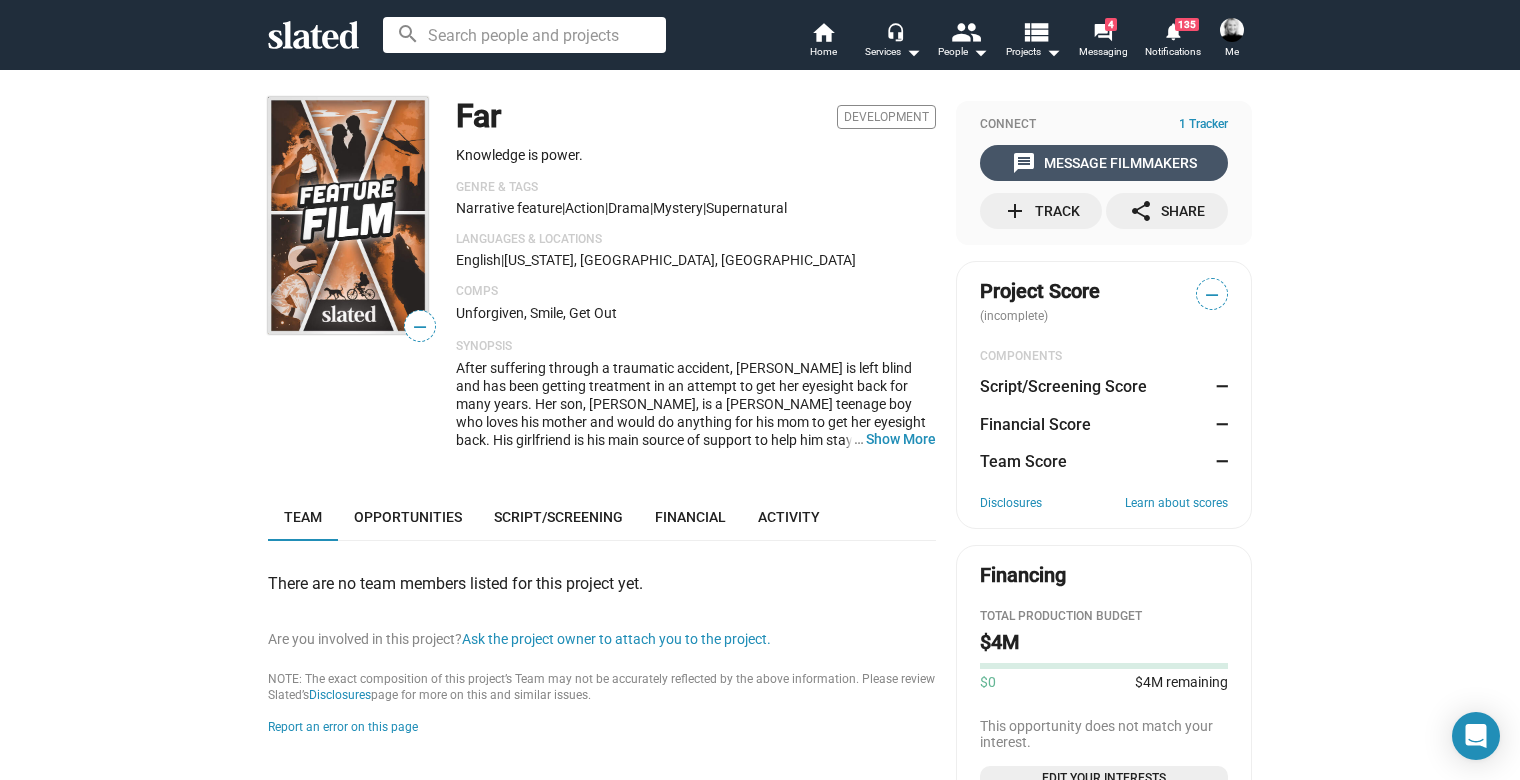 click on "message  Message Filmmakers" 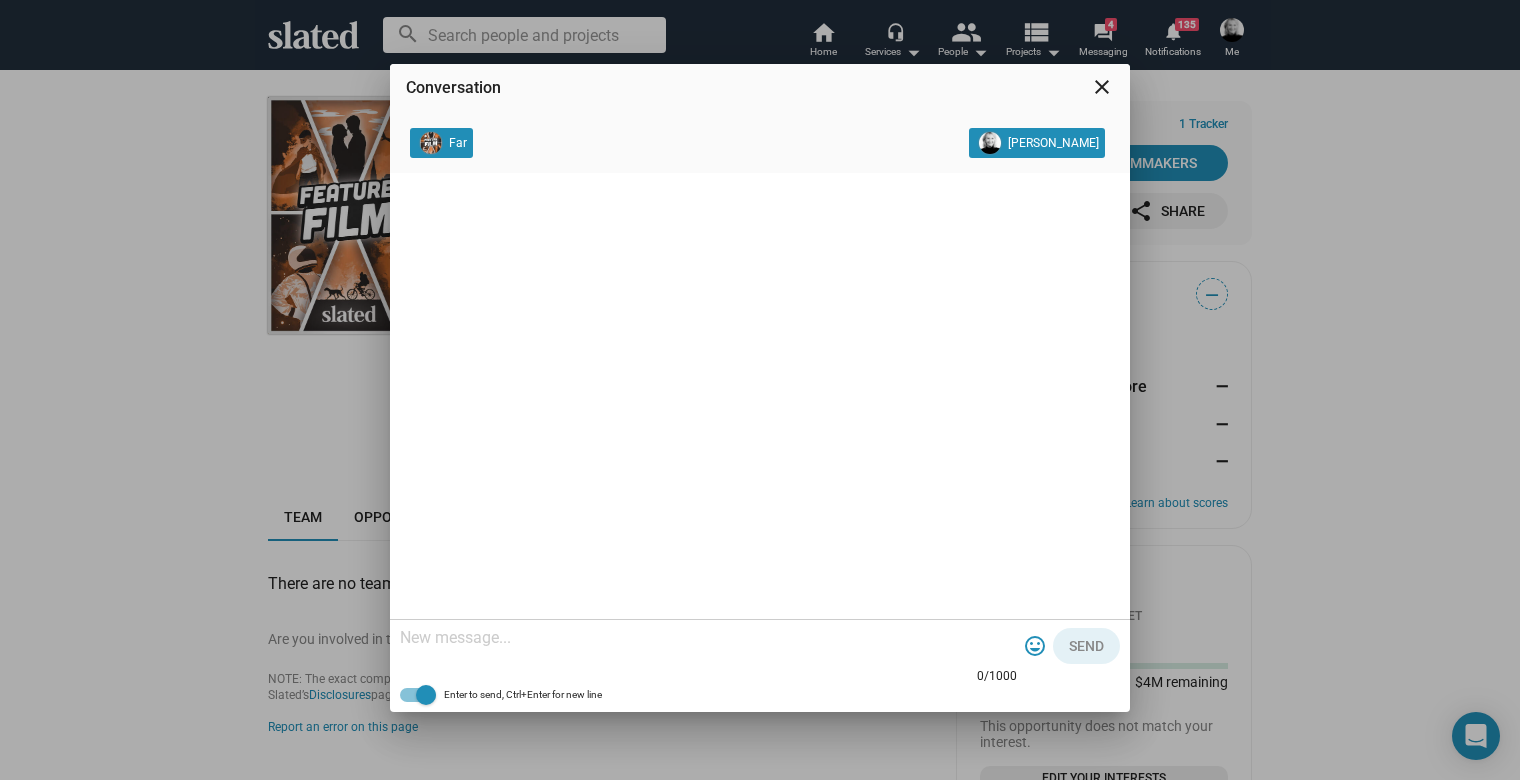 click at bounding box center (708, 638) 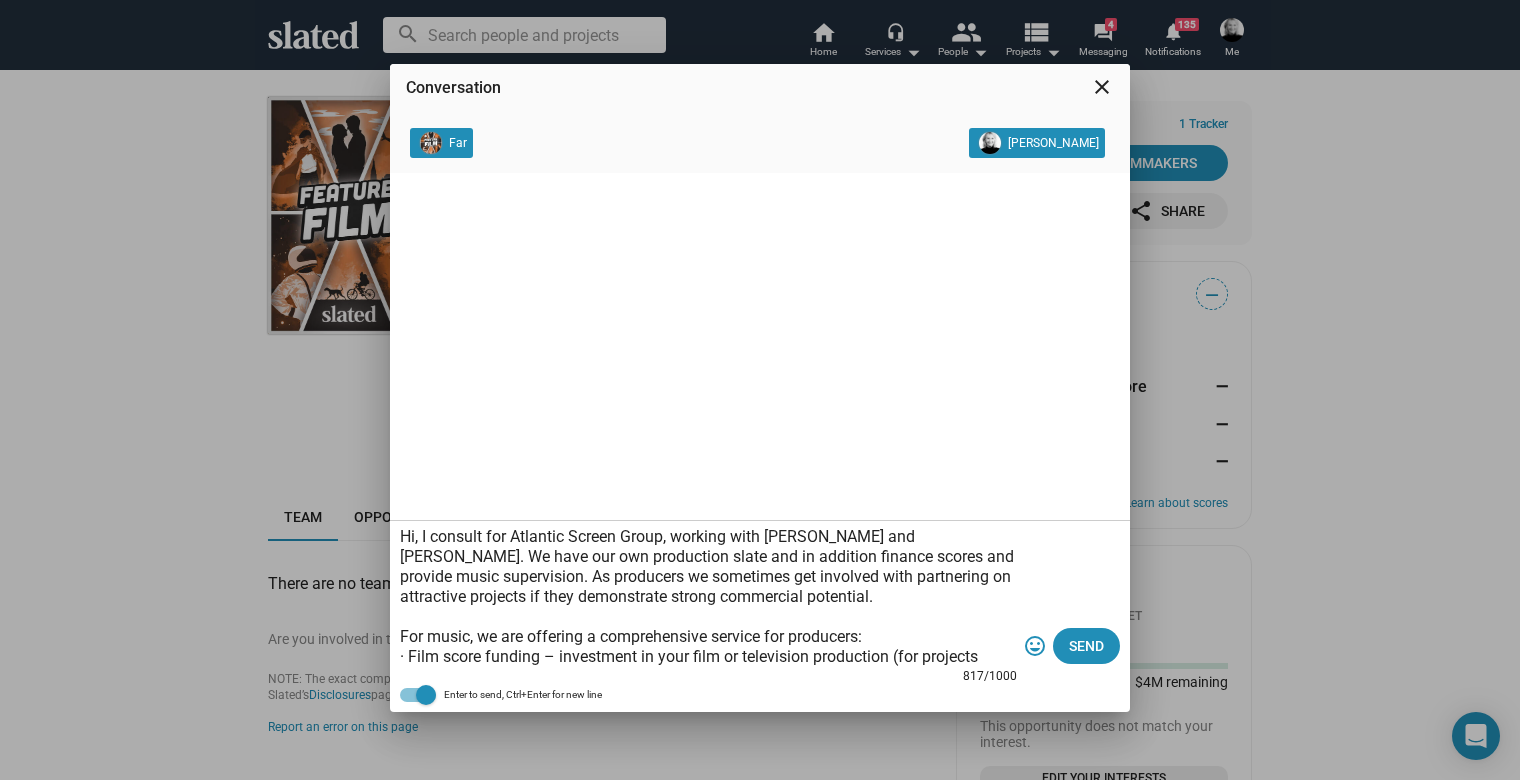 scroll, scrollTop: 0, scrollLeft: 0, axis: both 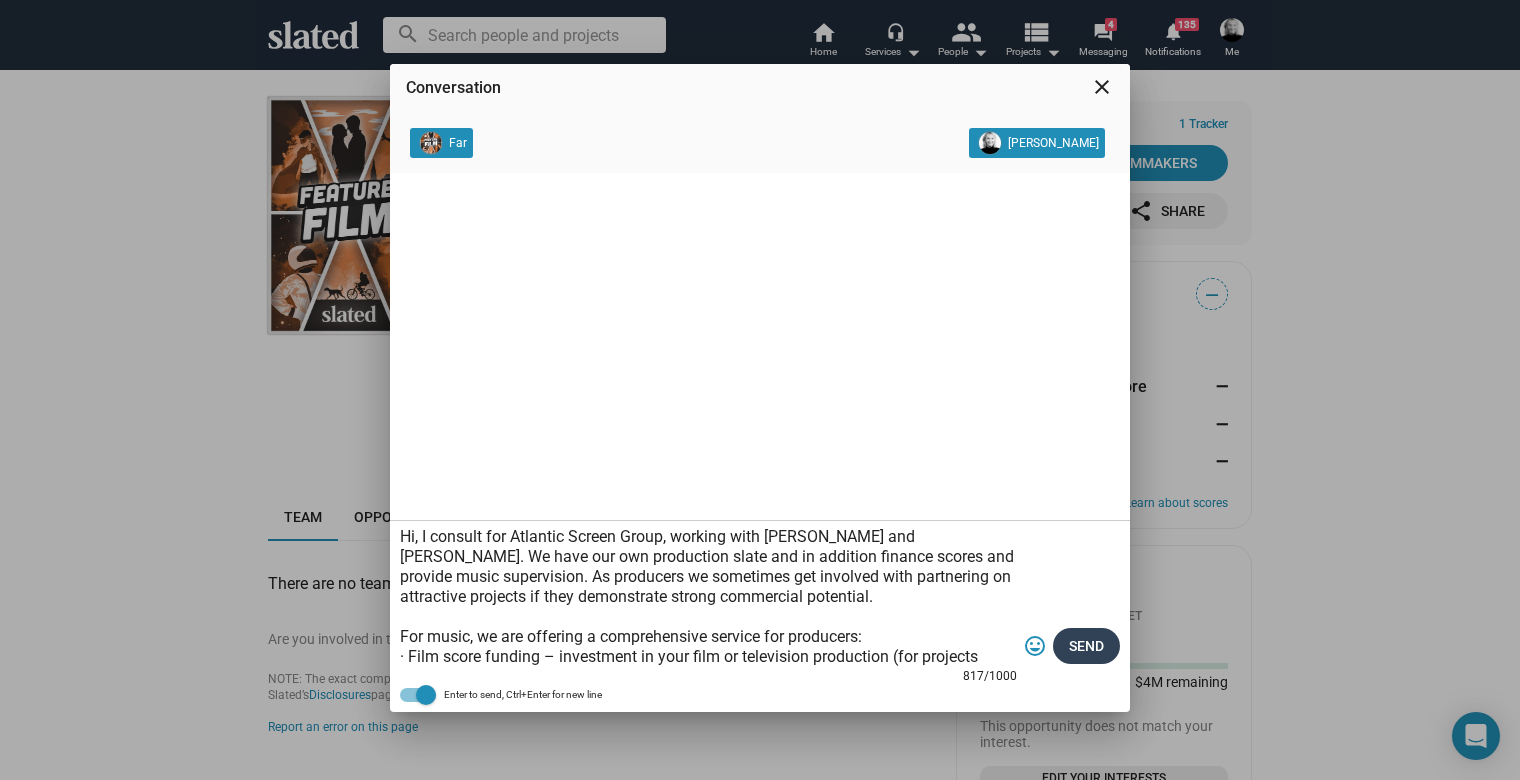 type on "Hi, I consult for Atlantic Screen Group, working with [PERSON_NAME] and [PERSON_NAME]. We have our own production slate and in addition finance scores and provide music supervision. As producers we sometimes get involved with partnering on attractive projects if they demonstrate strong commercial potential.
For music, we are offering a comprehensive service for producers:
· Film score funding – investment in your film or television production (for projects which are demonstrably commercial and are budgeted over $5m
· Music supervision through Redfive Creative
· Source and negotiate with soundtrack composers
· Can access music anywhere at competitive rates - creative searches and licensing
· Bespoke composition and re-records
· Music publishing administration, budgeting and copyright administration
ASG / Redfive have offices in both [GEOGRAPHIC_DATA] and [GEOGRAPHIC_DATA].
I look forward to hearing from you. Please email me directly at [EMAIL_ADDRESS][DOMAIN_NAME]. Best, [PERSON_NAME]" 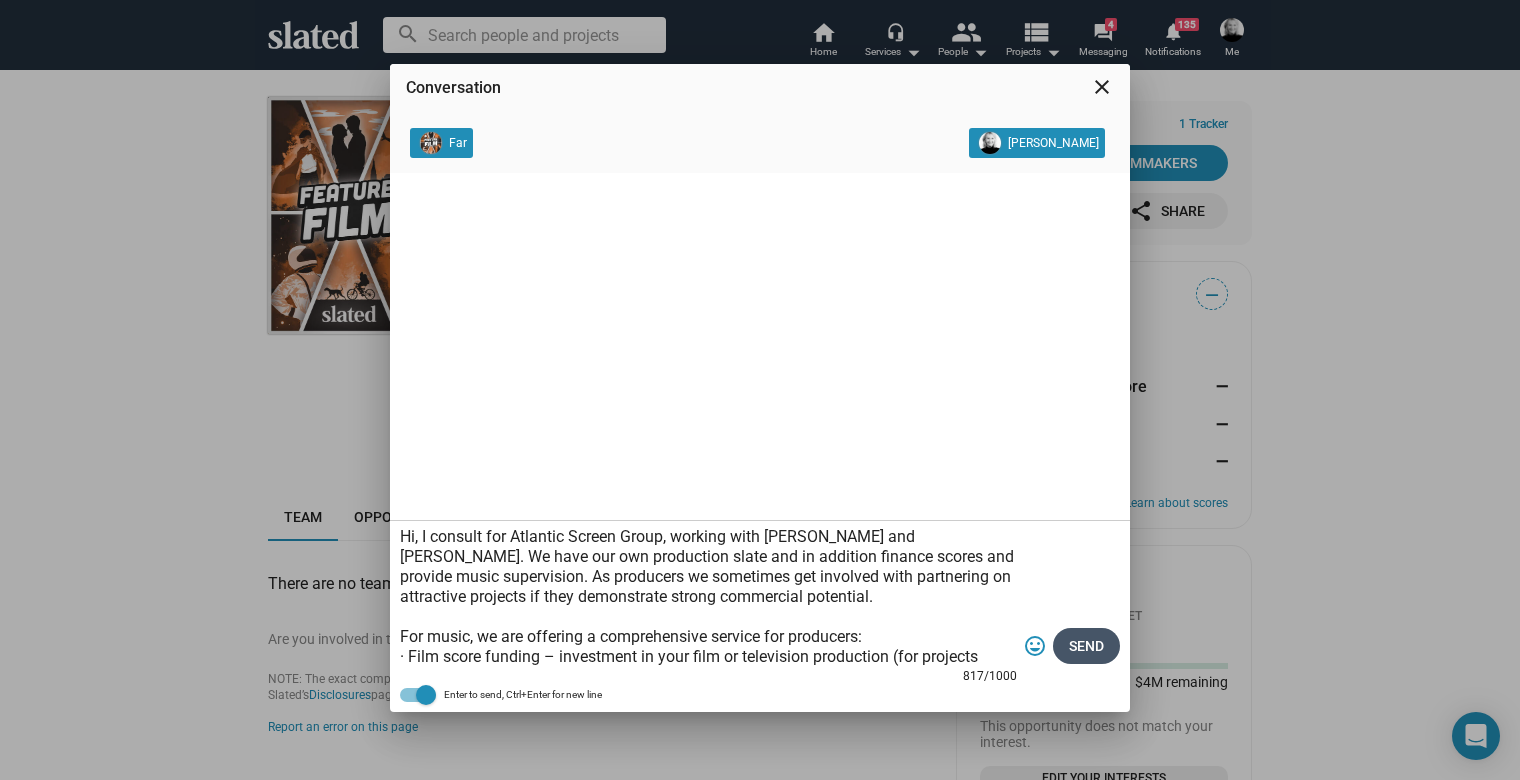 click on "Send" 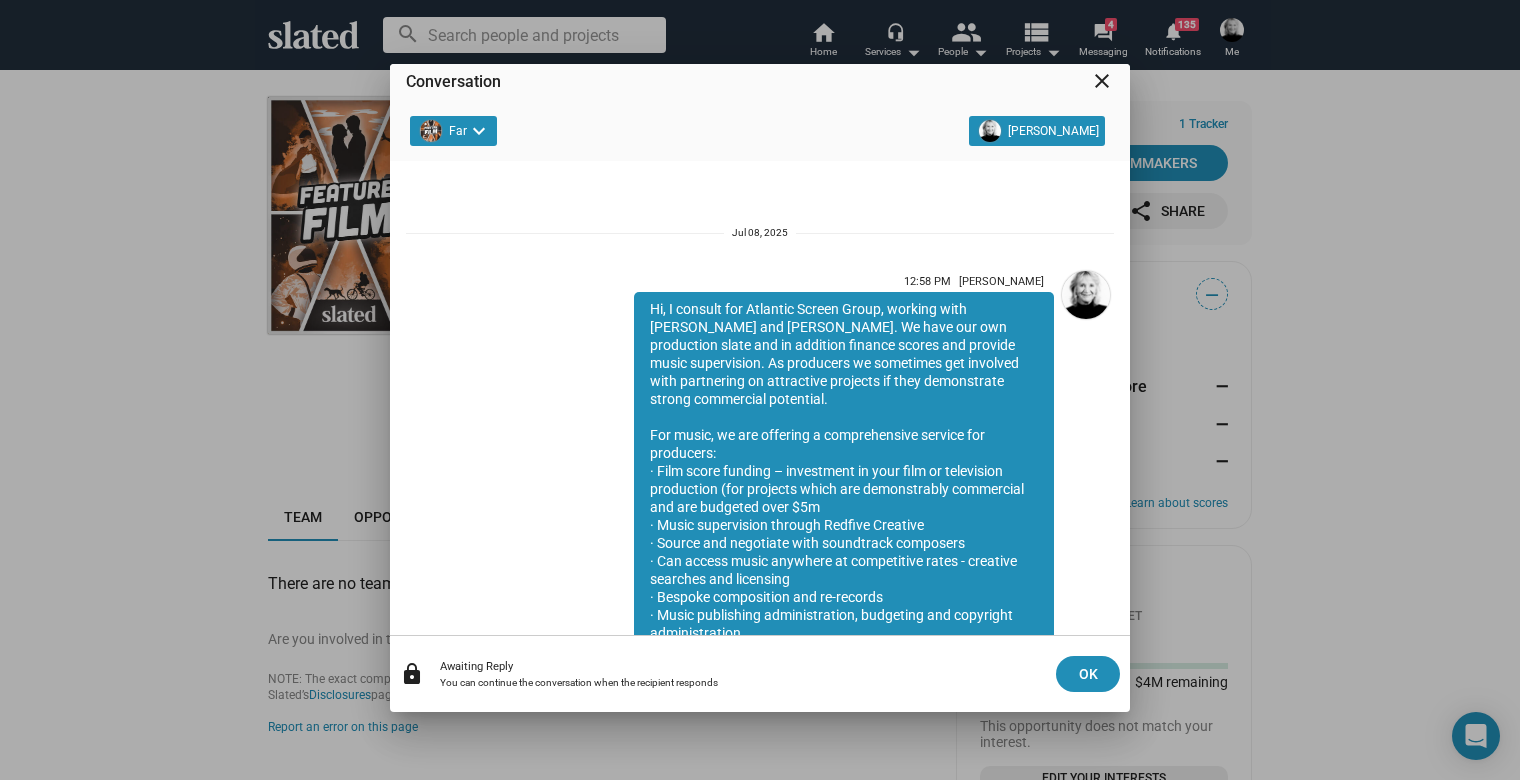 scroll, scrollTop: 176, scrollLeft: 0, axis: vertical 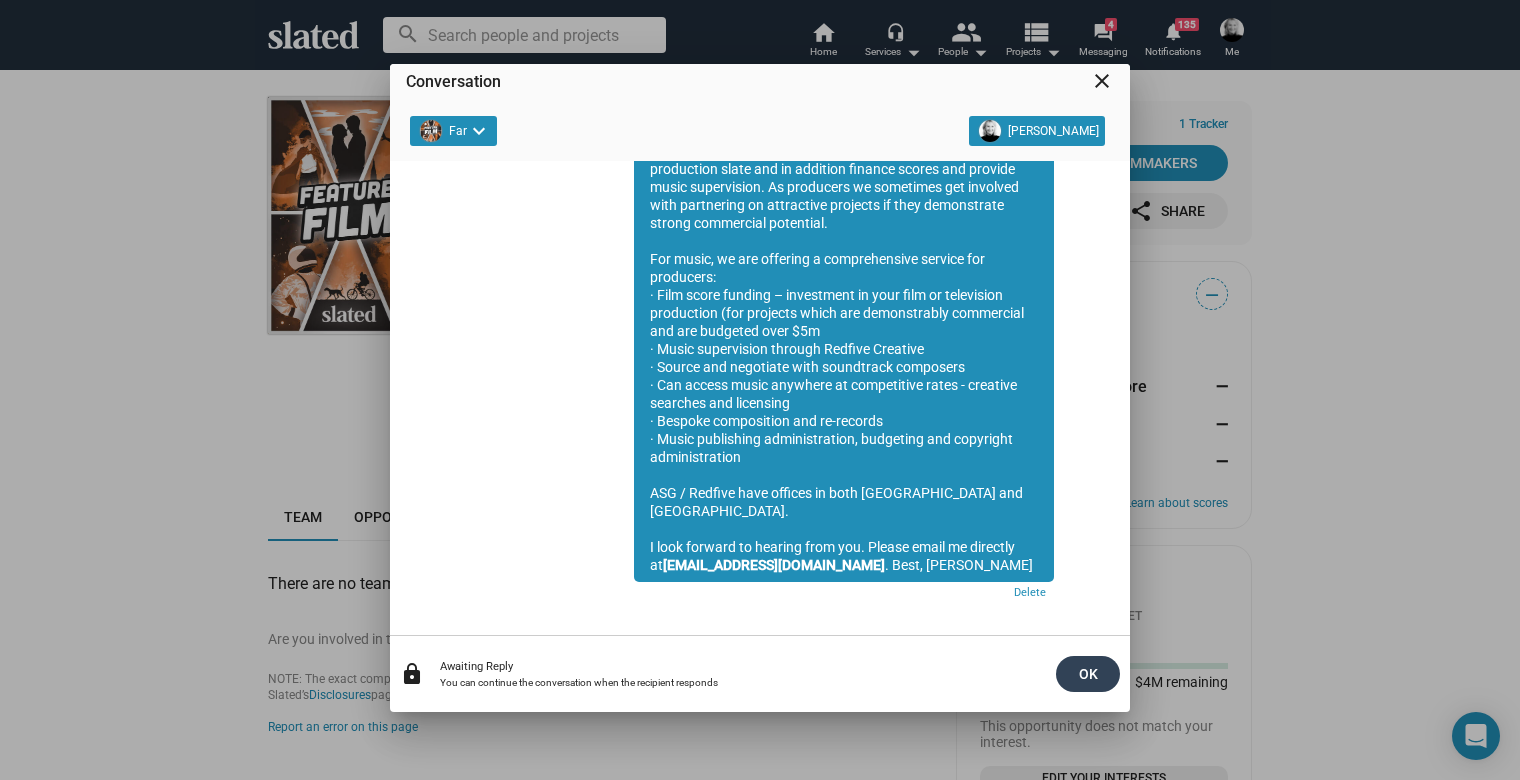 click on "OK" 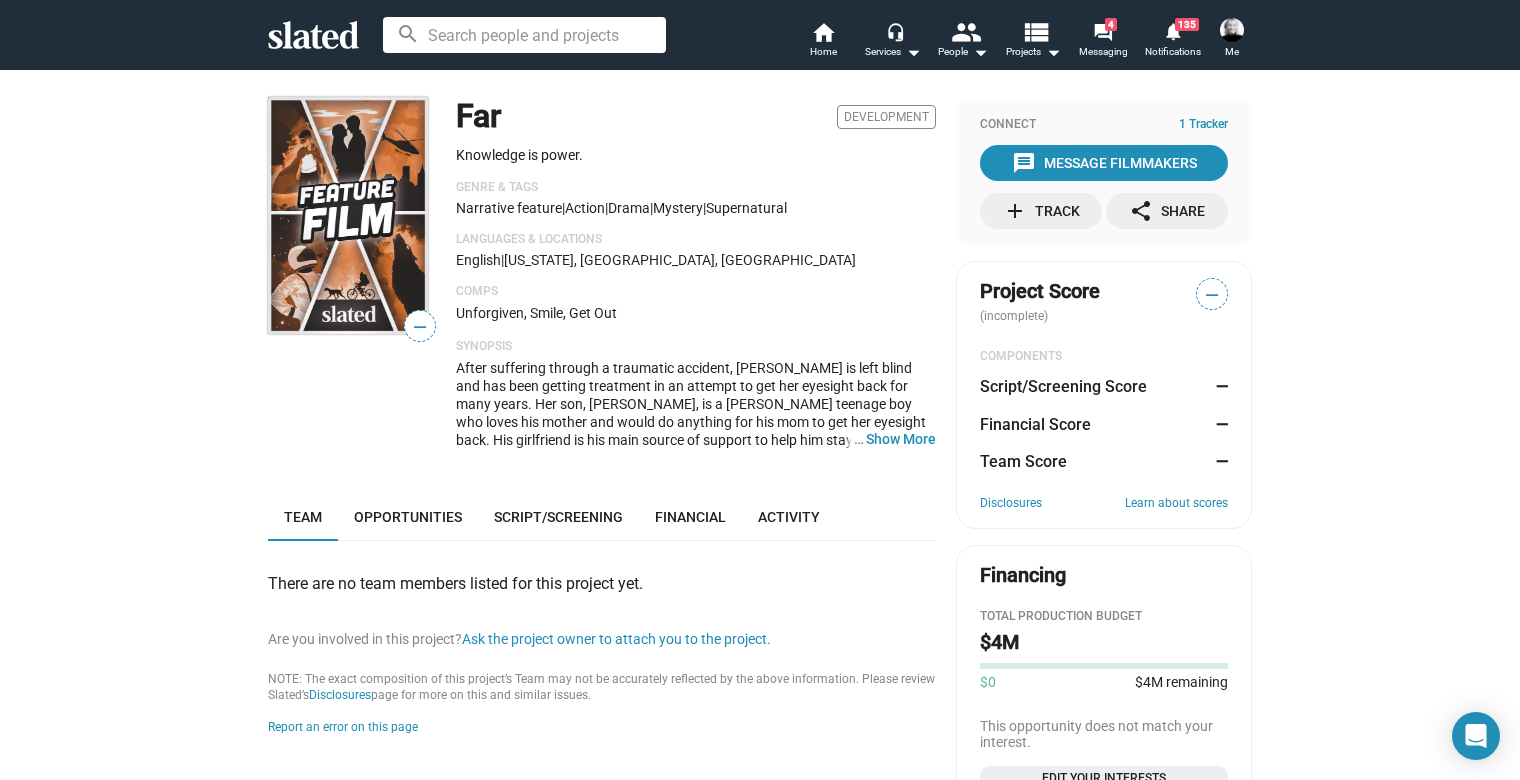 drag, startPoint x: 1014, startPoint y: 212, endPoint x: 971, endPoint y: 189, distance: 48.76474 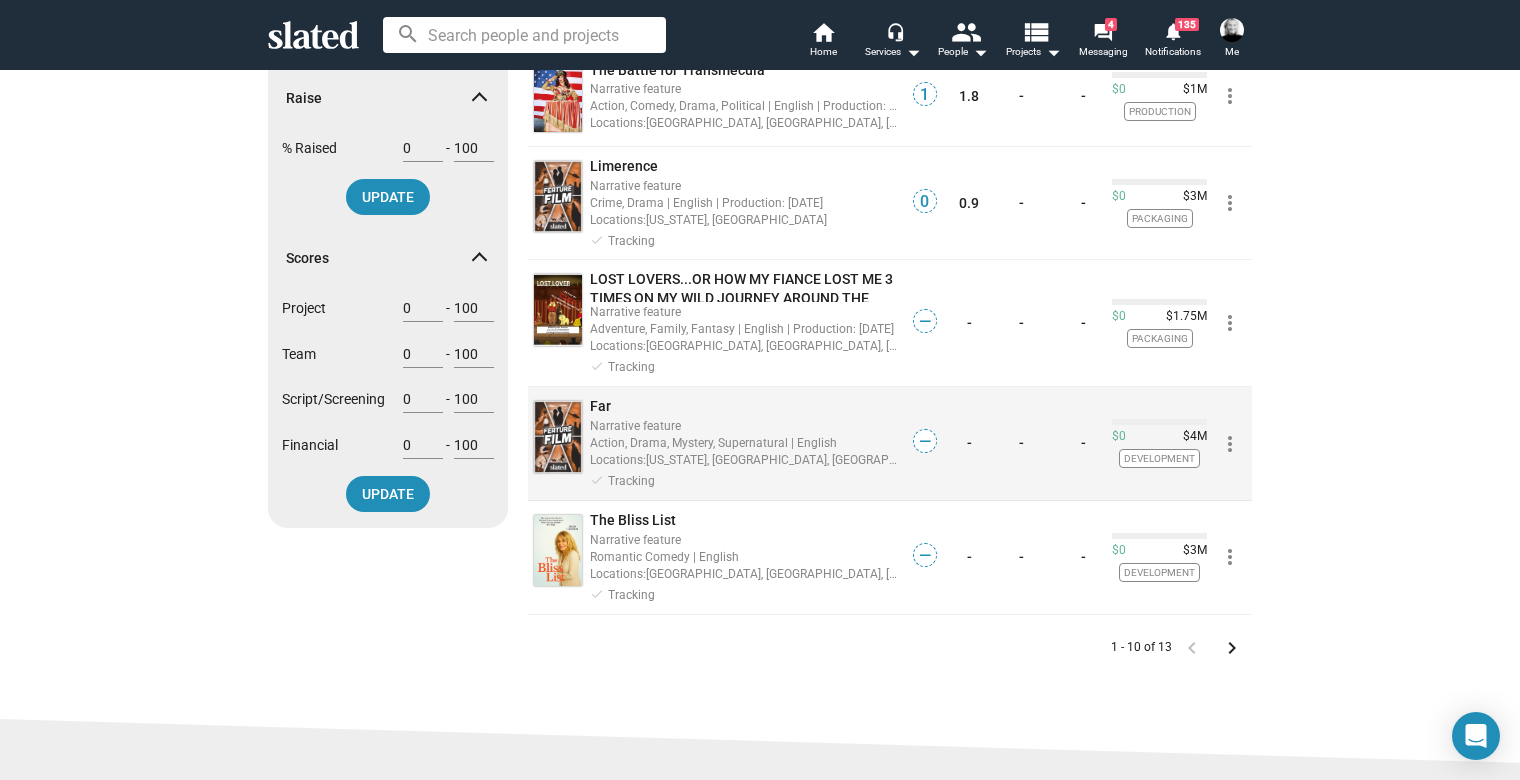 scroll, scrollTop: 800, scrollLeft: 0, axis: vertical 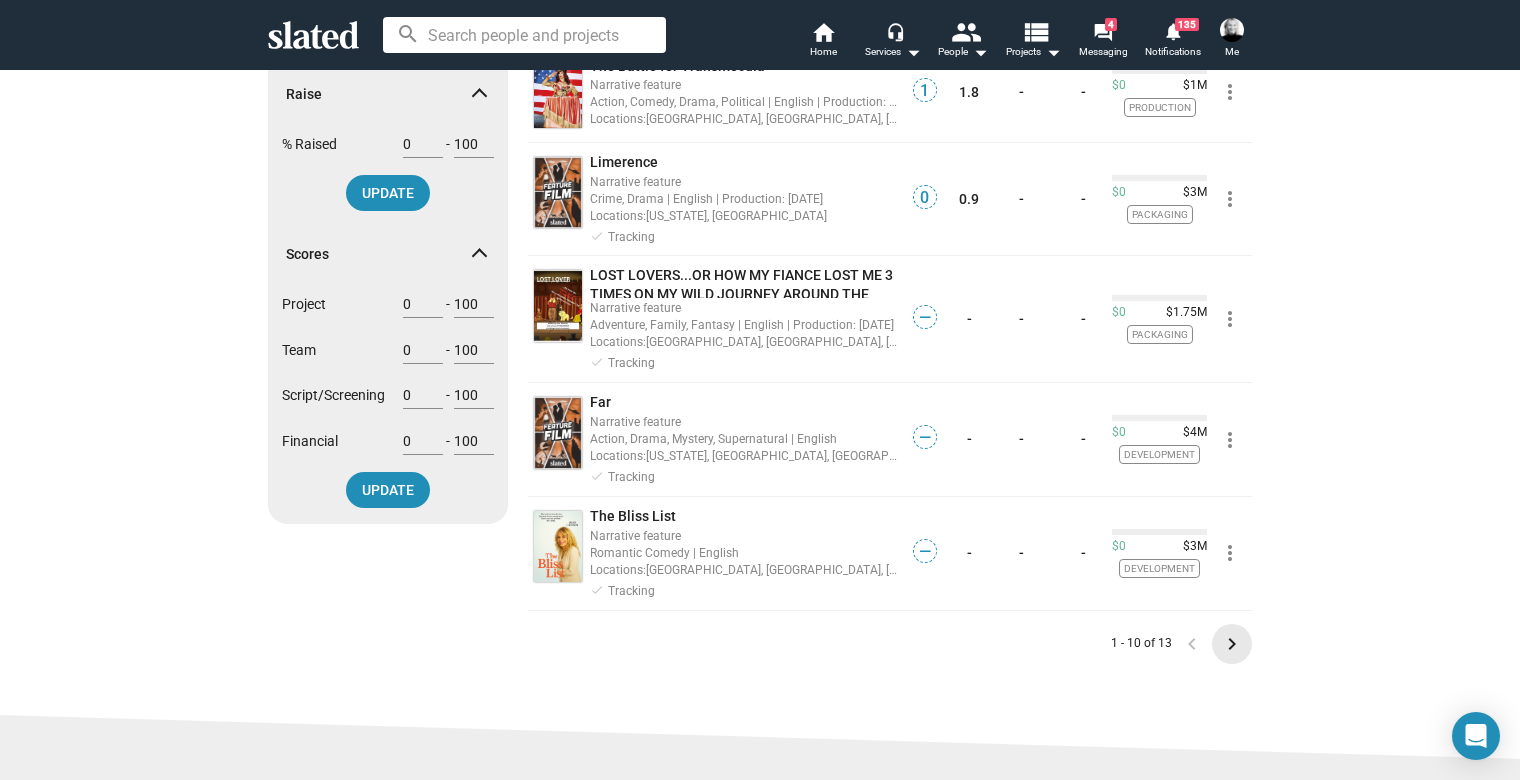 click on "keyboard_arrow_right" 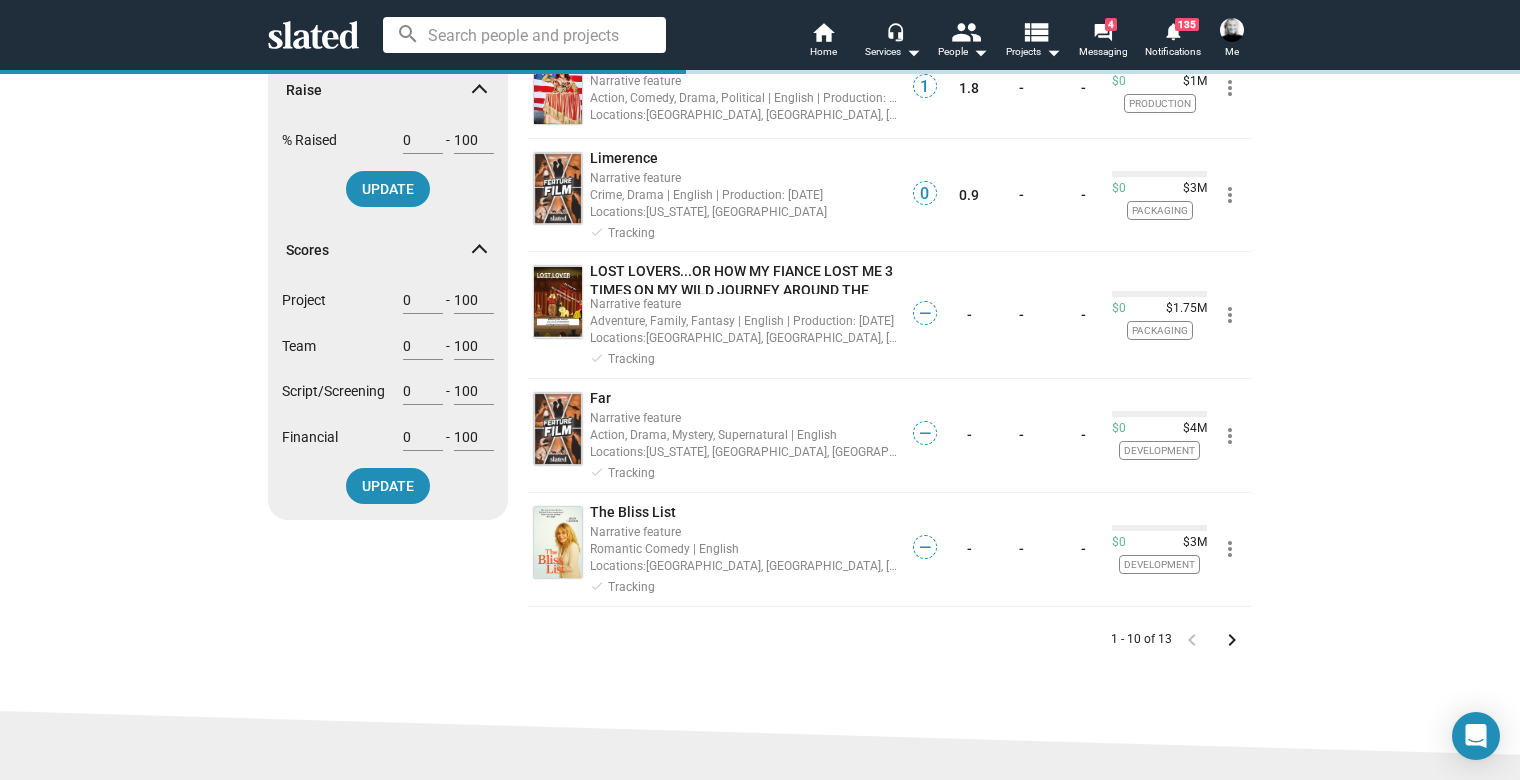 scroll, scrollTop: 0, scrollLeft: 0, axis: both 